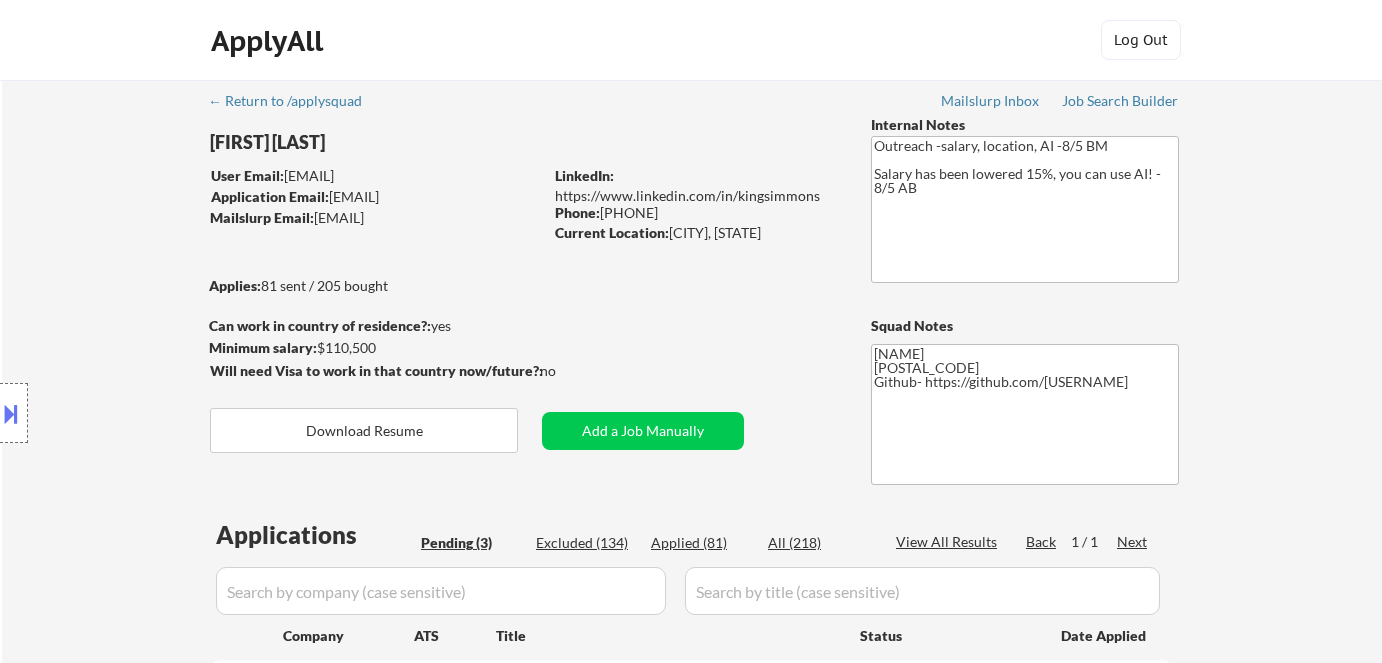 select on ""pending"" 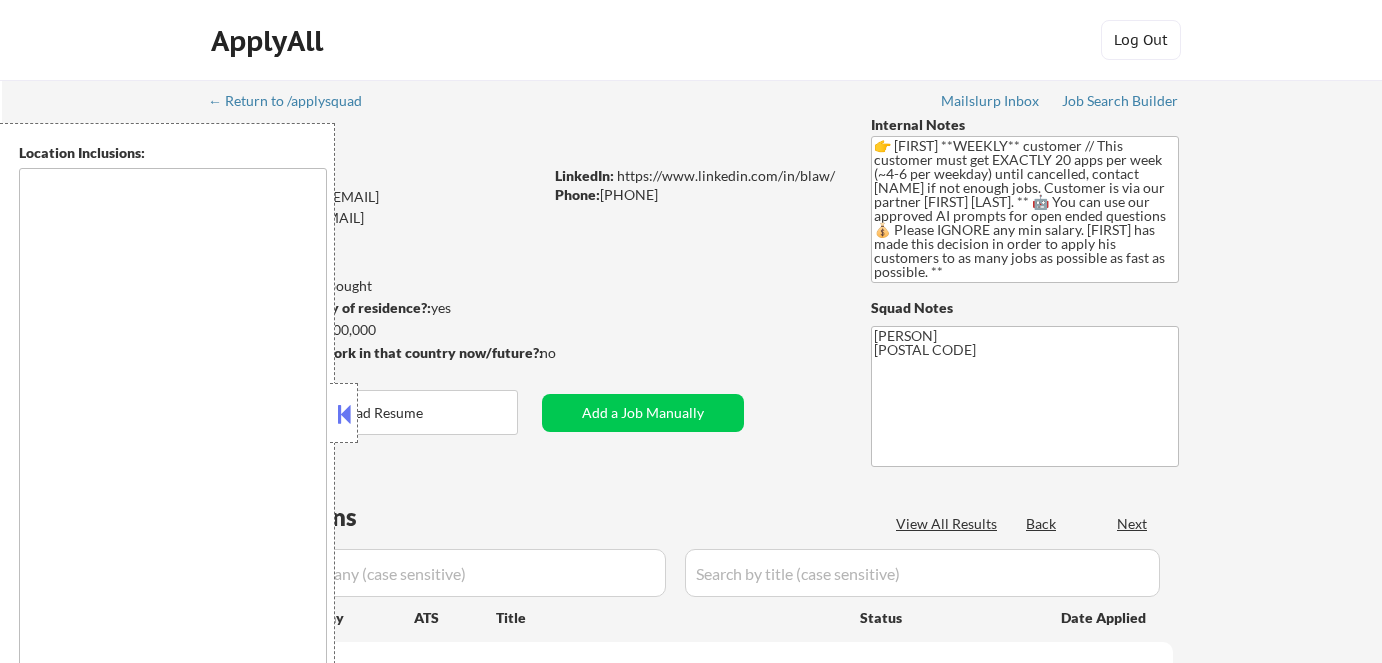 scroll, scrollTop: 0, scrollLeft: 0, axis: both 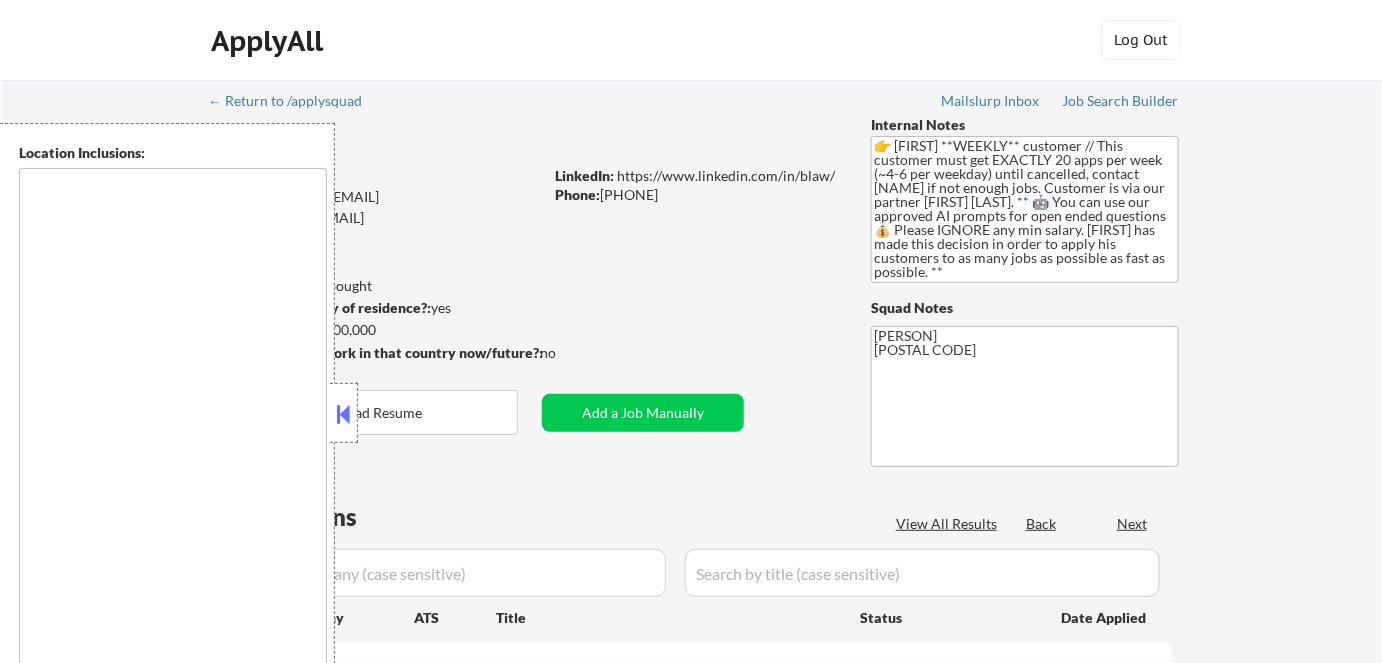 type on "remote" 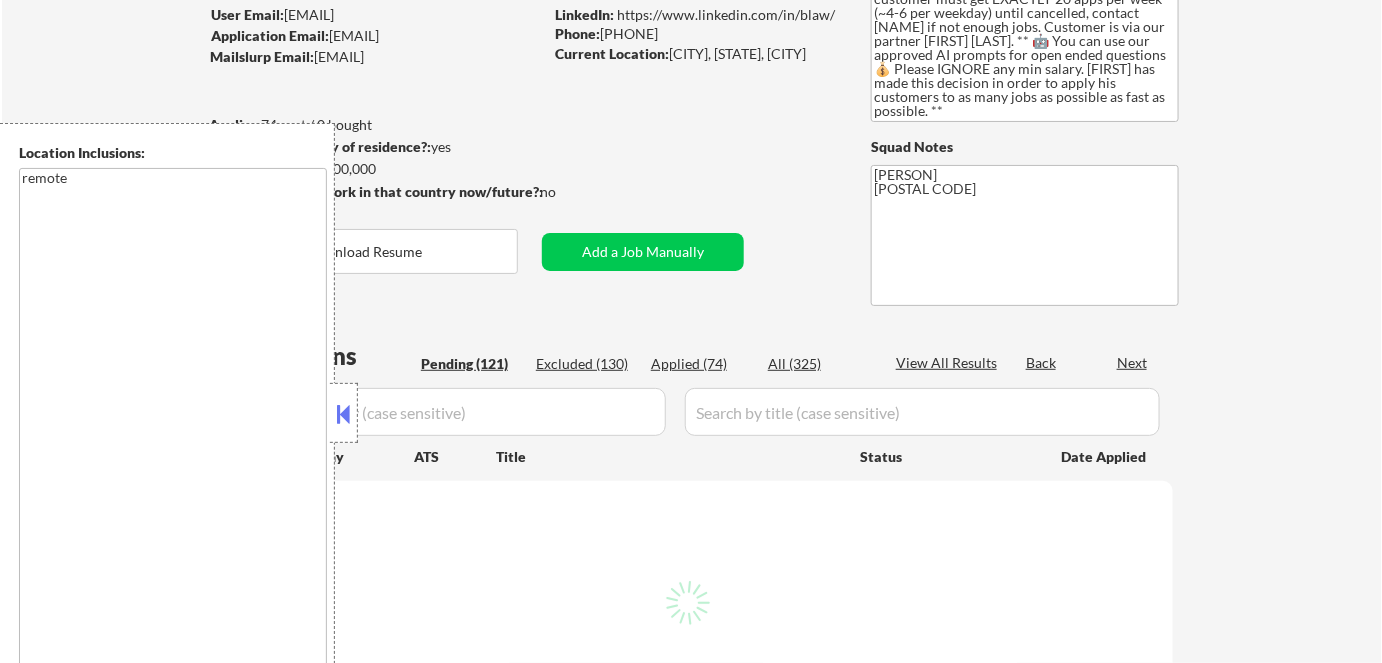 scroll, scrollTop: 181, scrollLeft: 0, axis: vertical 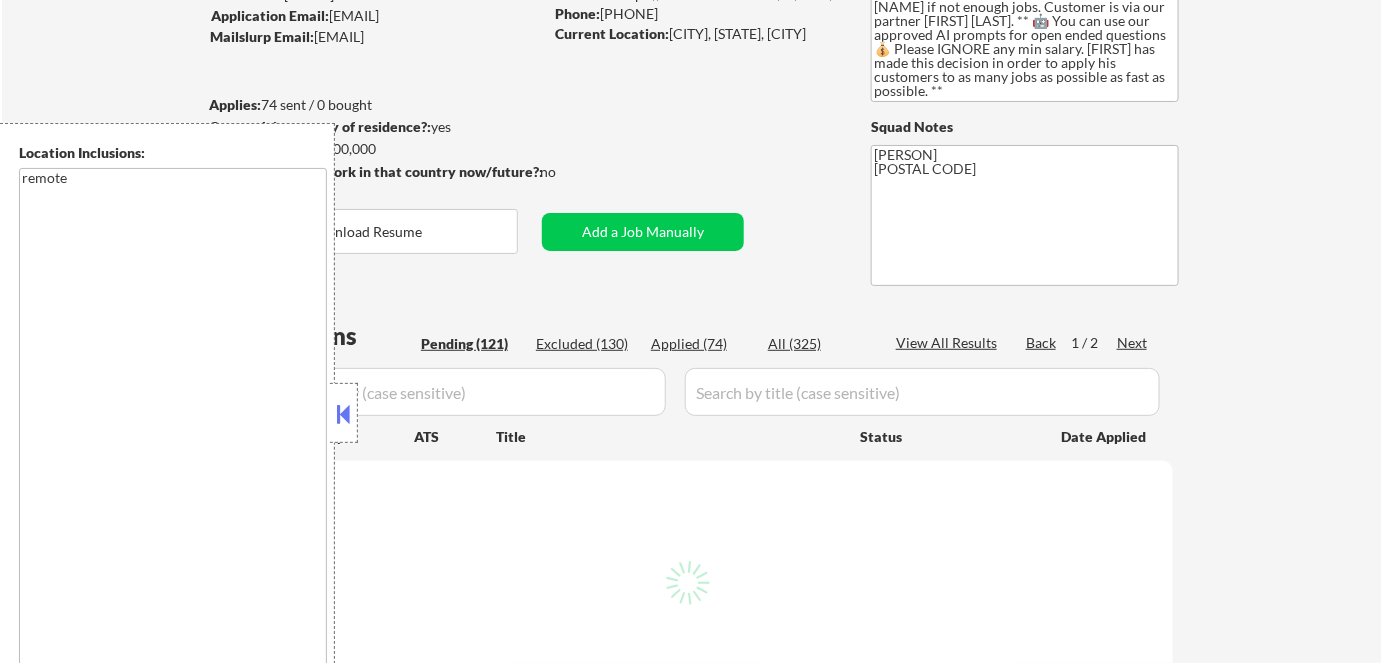 click at bounding box center [344, 414] 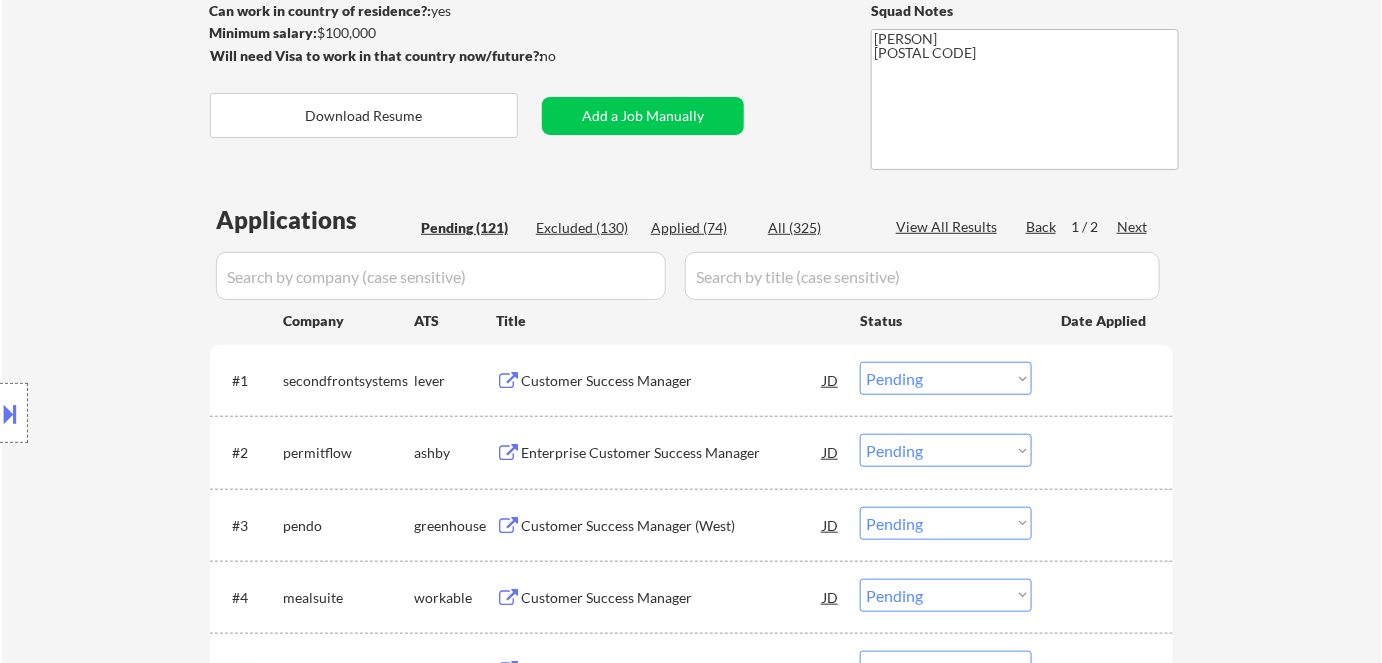 scroll, scrollTop: 366, scrollLeft: 0, axis: vertical 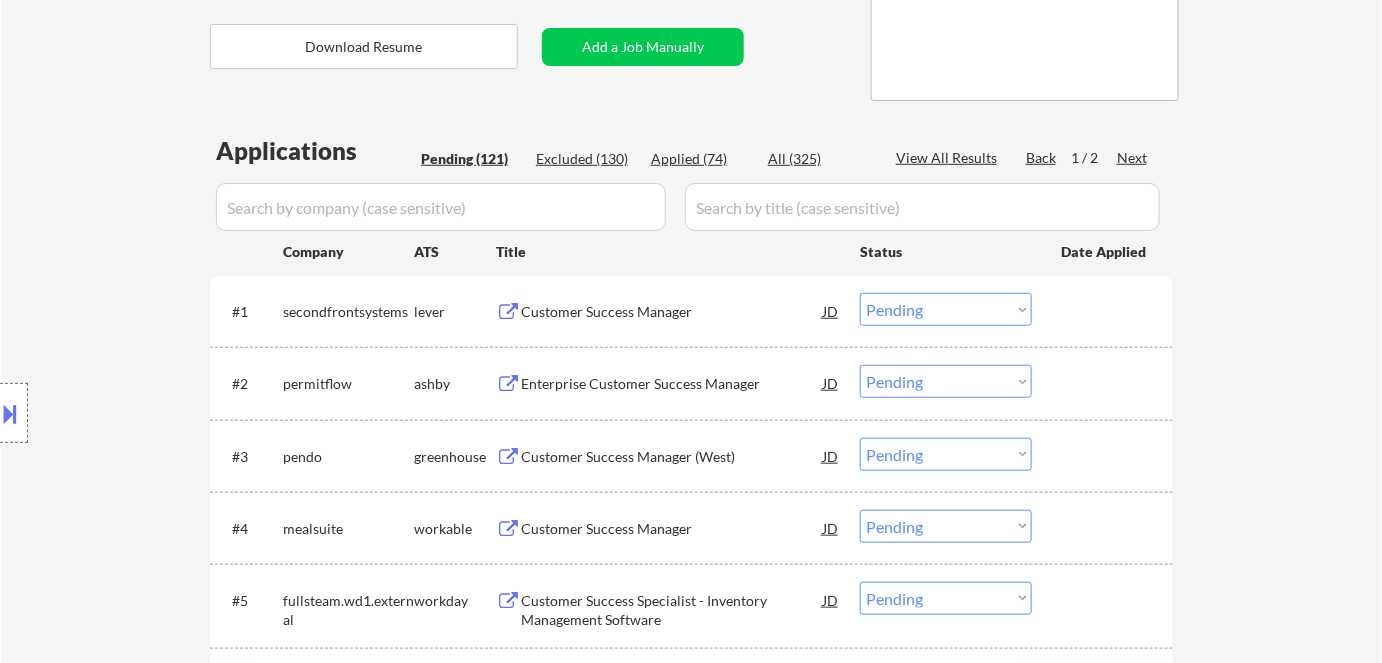 drag, startPoint x: 641, startPoint y: 441, endPoint x: 650, endPoint y: 406, distance: 36.138622 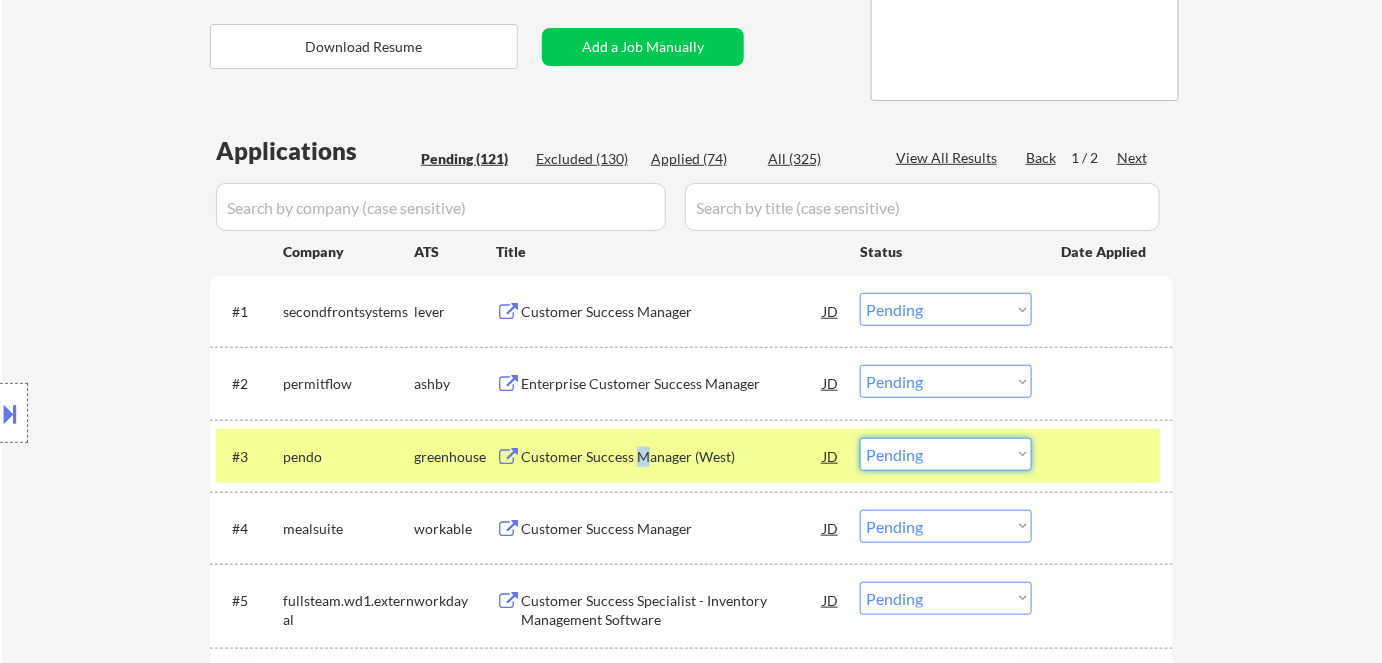 drag, startPoint x: 961, startPoint y: 454, endPoint x: 957, endPoint y: 482, distance: 28.284271 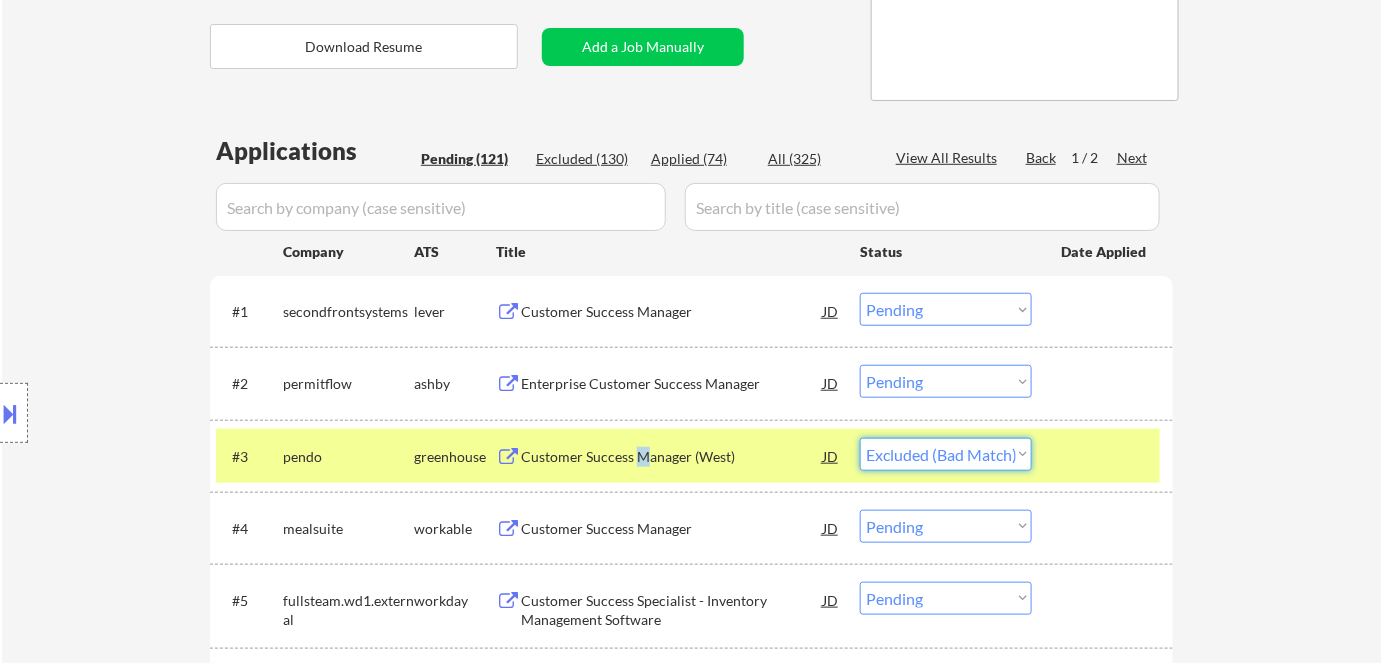 click on "Choose an option... Pending Applied Excluded (Questions) Excluded (Expired) Excluded (Location) Excluded (Bad Match) Excluded (Blocklist) Excluded (Salary) Excluded (Other)" at bounding box center (946, 454) 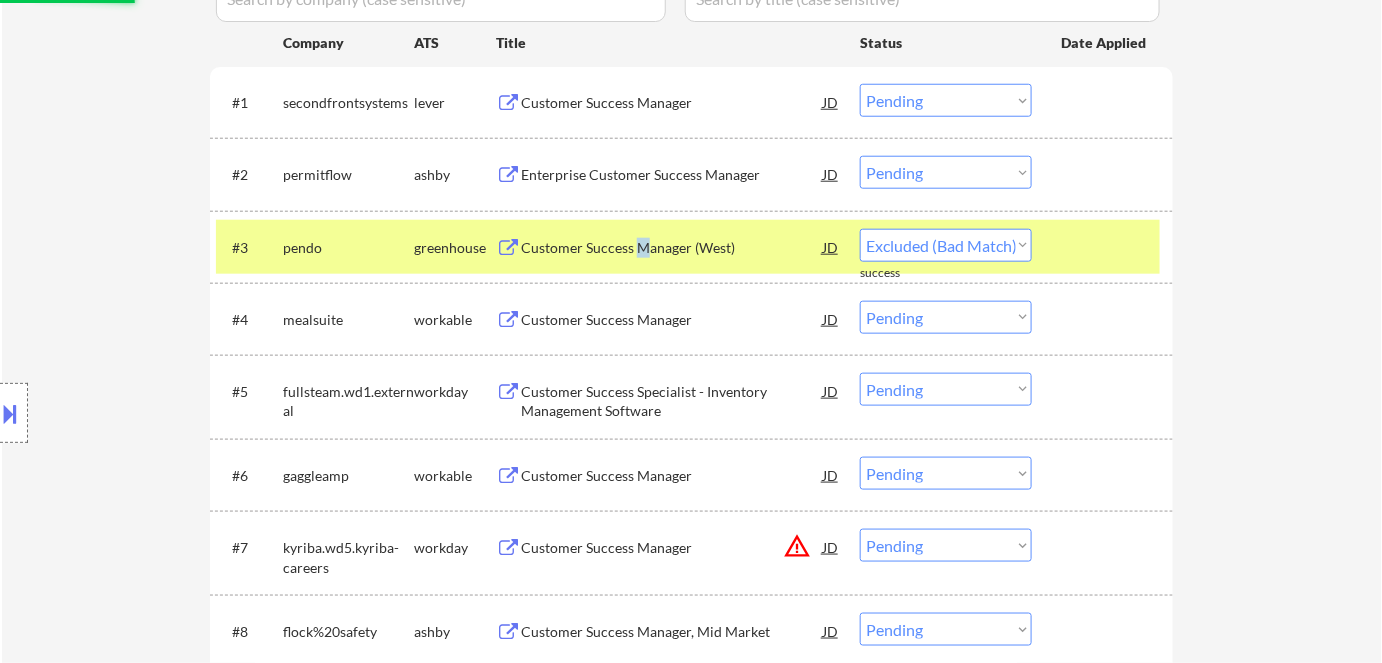 scroll, scrollTop: 639, scrollLeft: 0, axis: vertical 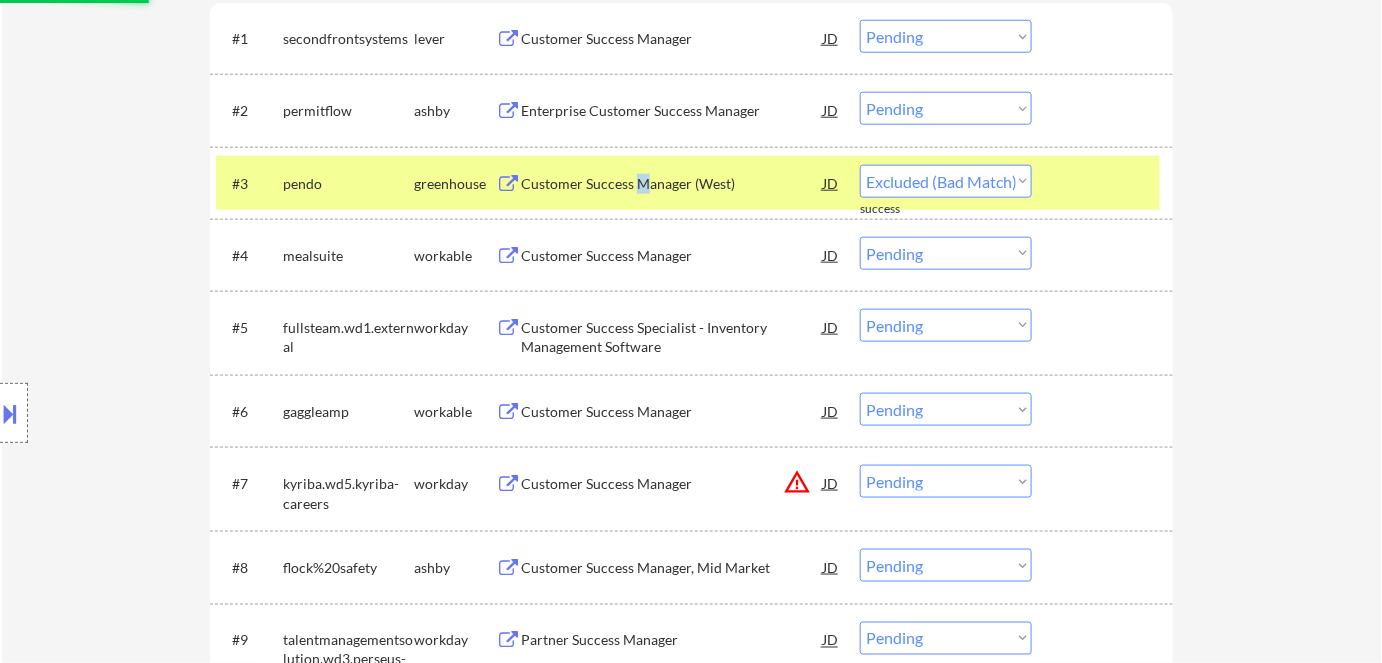 select on ""pending"" 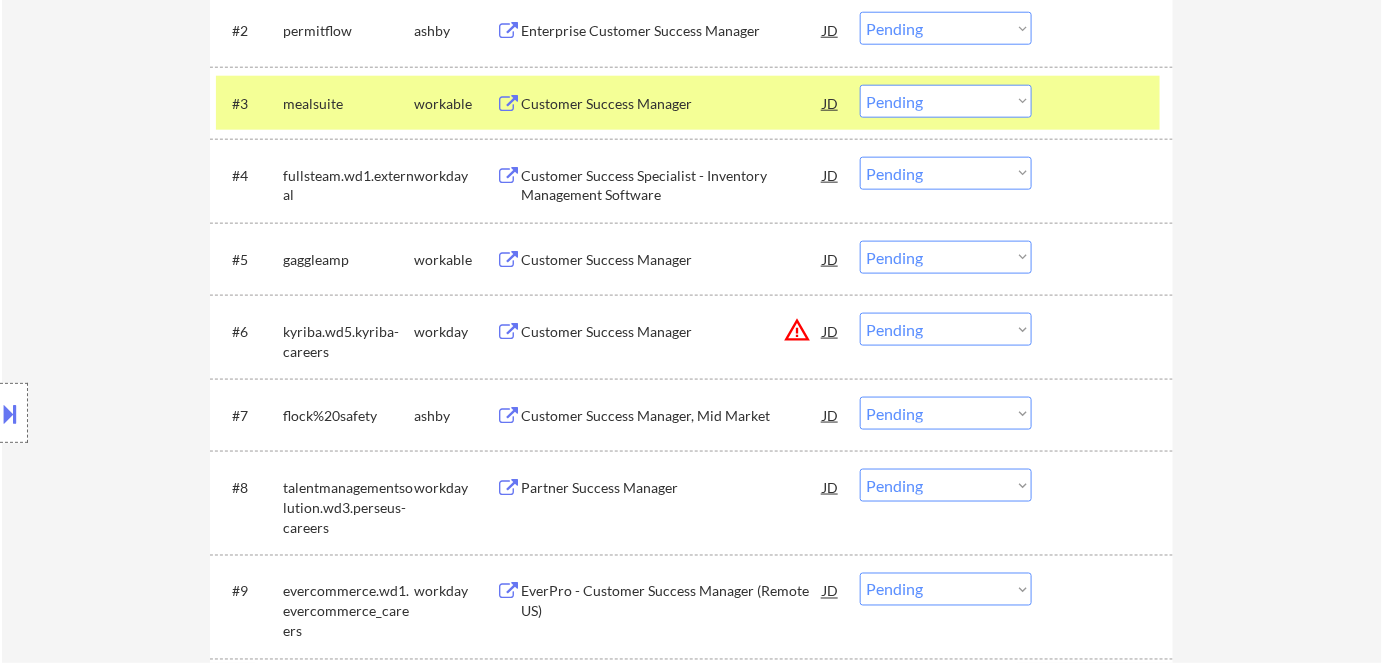 scroll, scrollTop: 730, scrollLeft: 0, axis: vertical 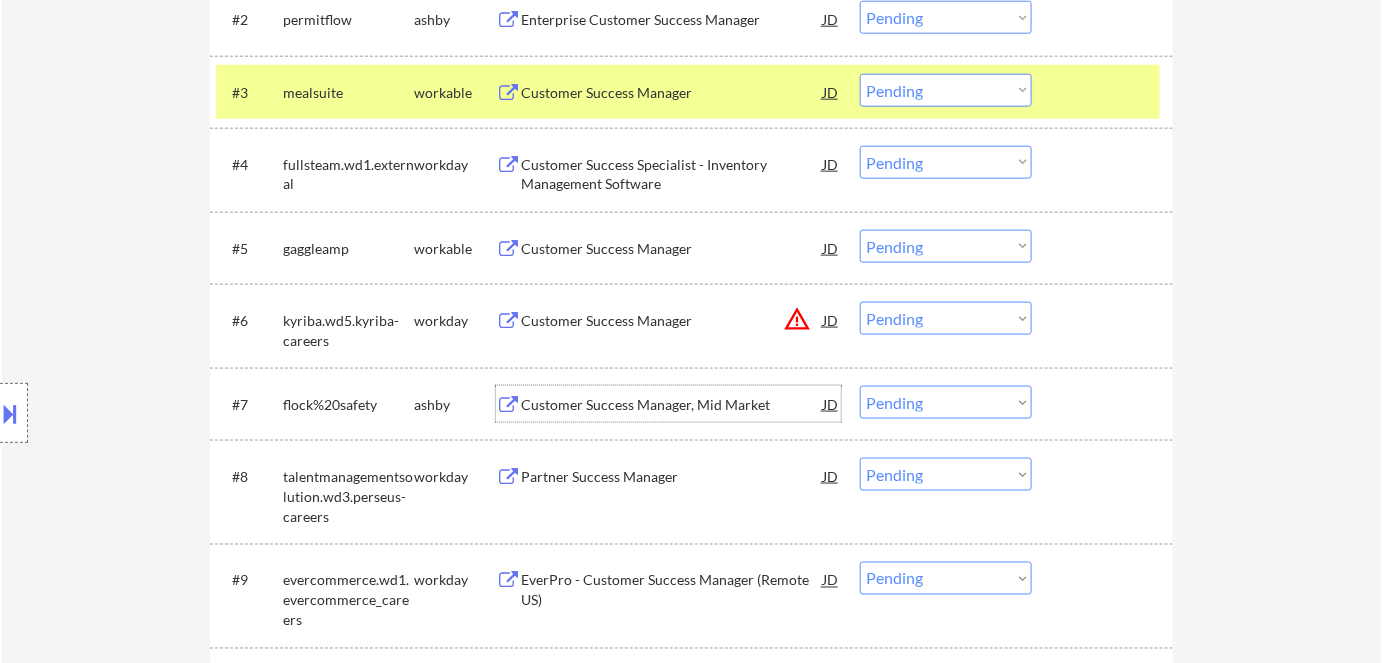 click on "Customer Success Manager, Mid Market" at bounding box center (672, 404) 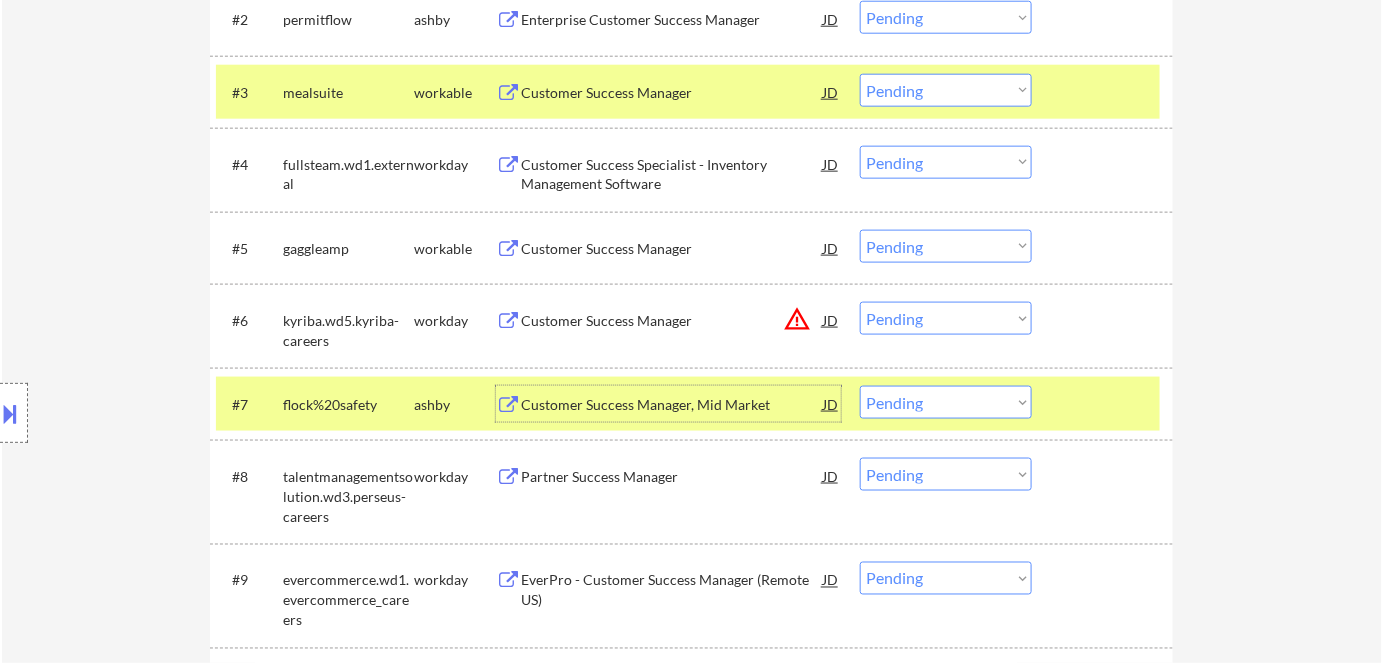 click on "Choose an option... Pending Applied Excluded (Questions) Excluded (Expired) Excluded (Location) Excluded (Bad Match) Excluded (Blocklist) Excluded (Salary) Excluded (Other)" at bounding box center (946, 402) 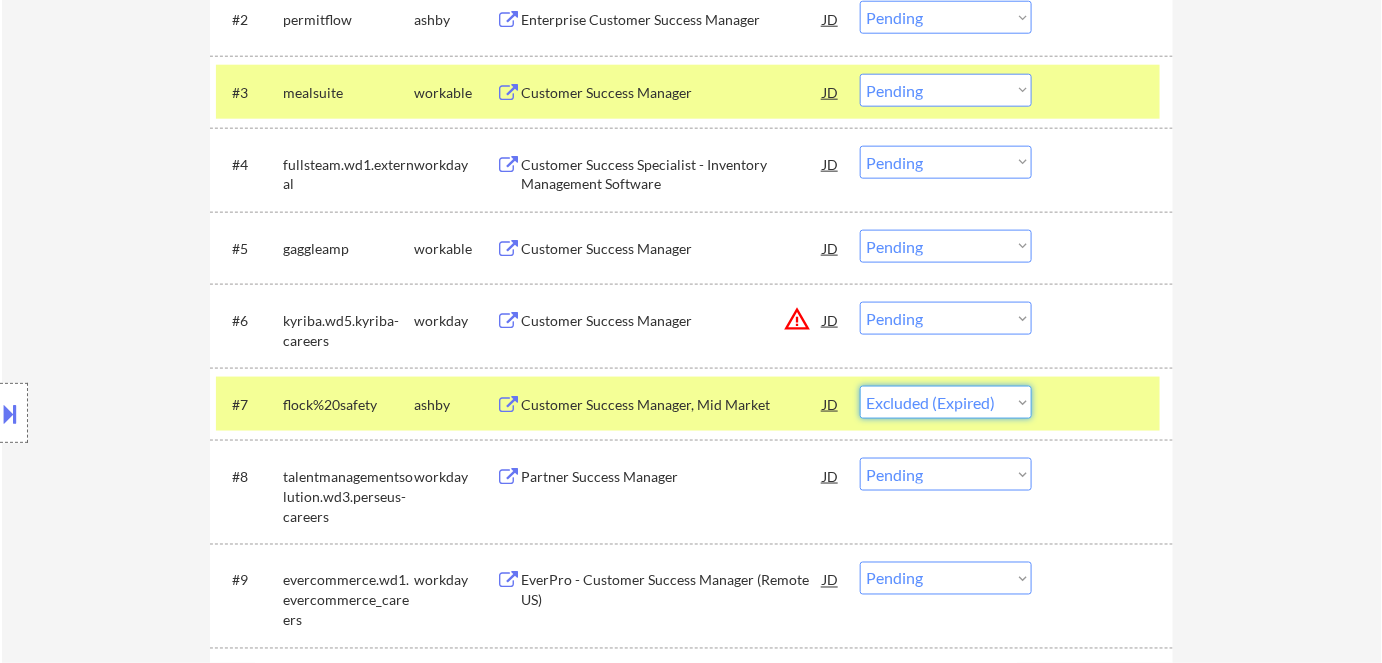 click on "Choose an option... Pending Applied Excluded (Questions) Excluded (Expired) Excluded (Location) Excluded (Bad Match) Excluded (Blocklist) Excluded (Salary) Excluded (Other)" at bounding box center (946, 402) 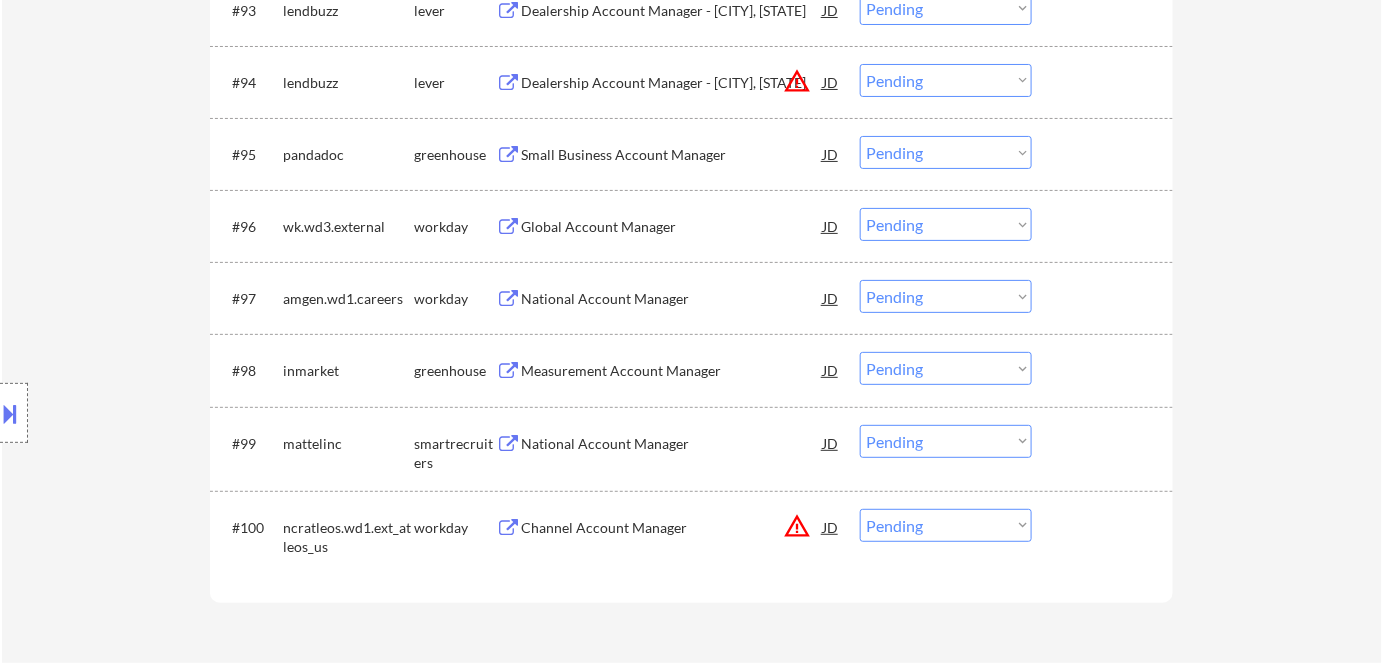 scroll, scrollTop: 7639, scrollLeft: 0, axis: vertical 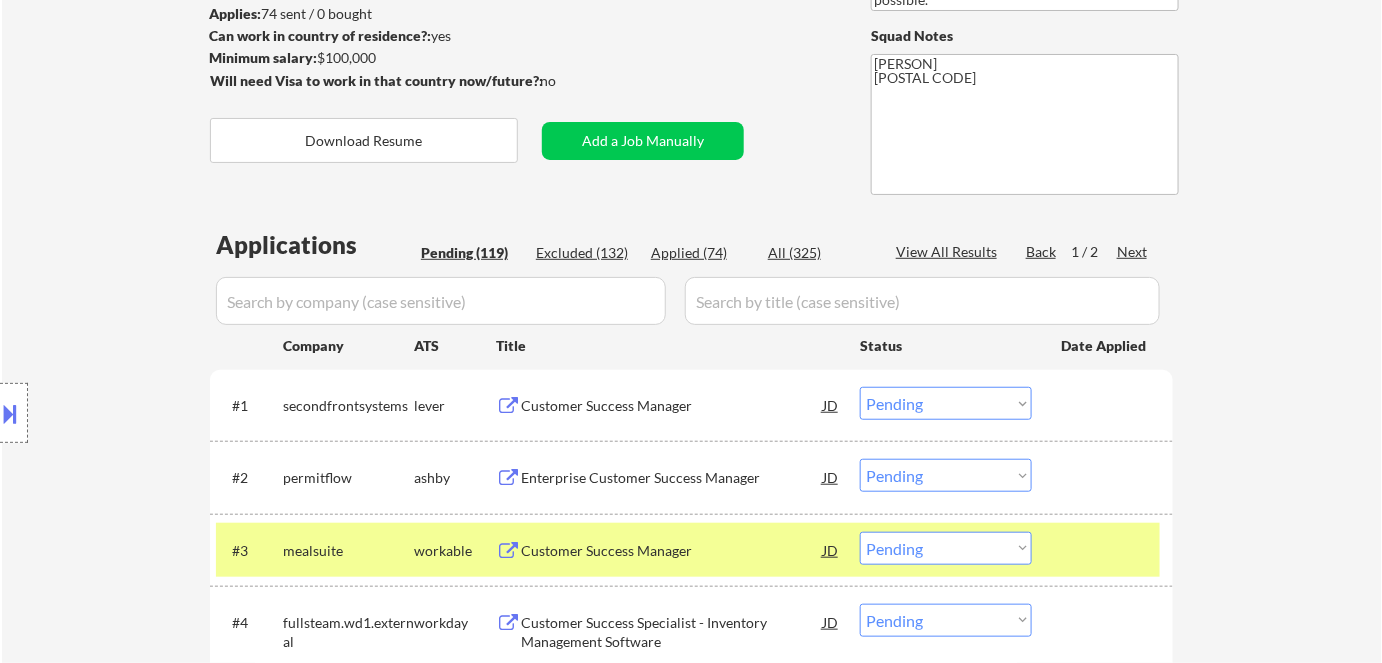 click on "Enterprise Customer Success Manager" at bounding box center (672, 478) 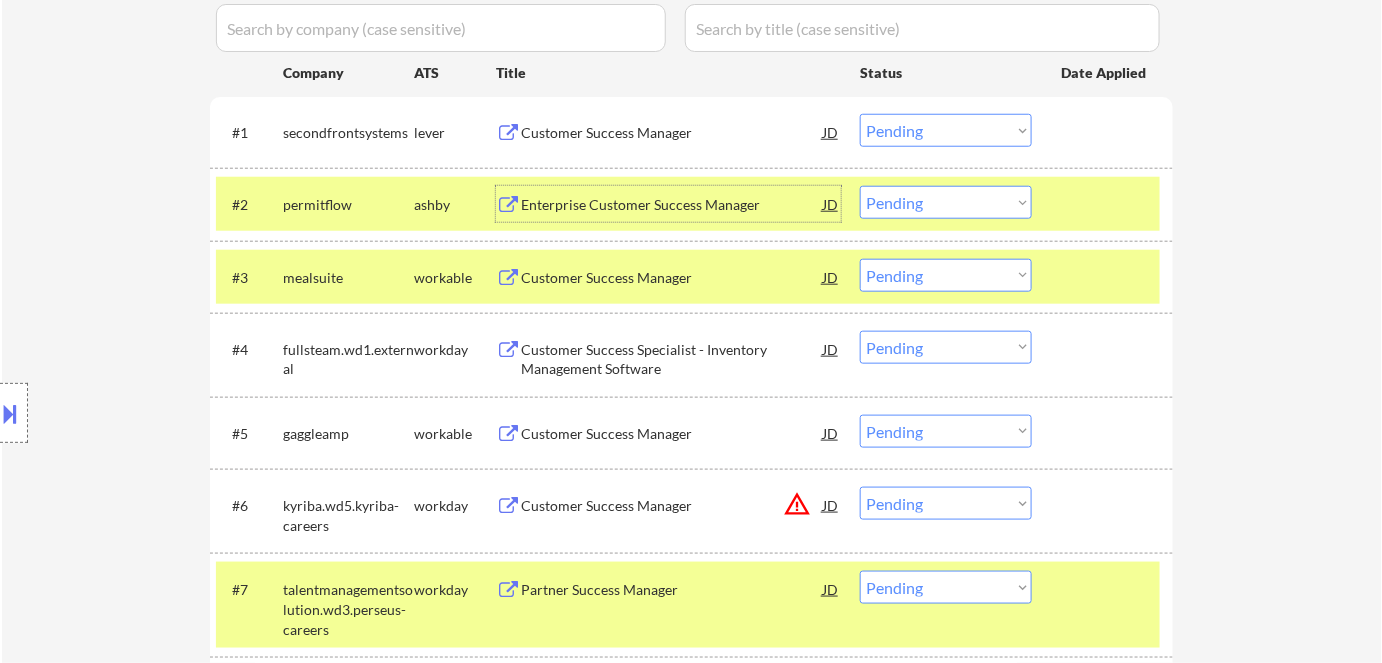 scroll, scrollTop: 727, scrollLeft: 0, axis: vertical 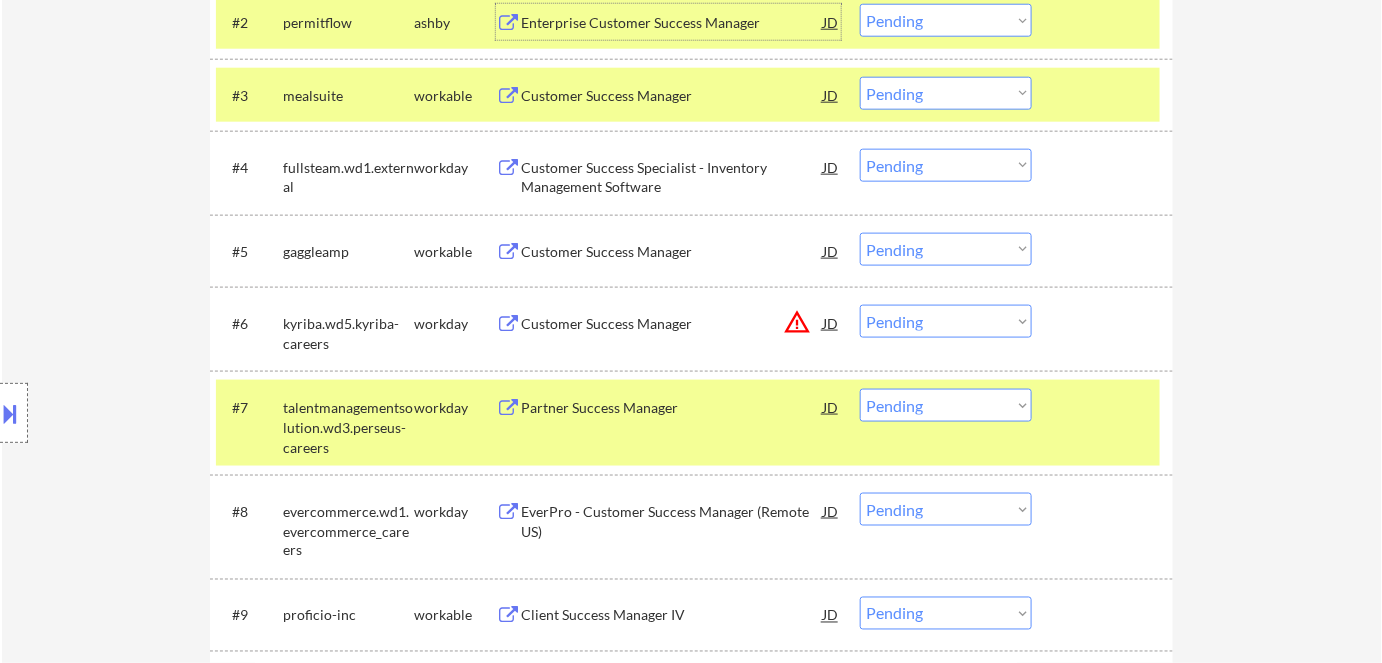 click on "Partner Success Manager" at bounding box center (672, 408) 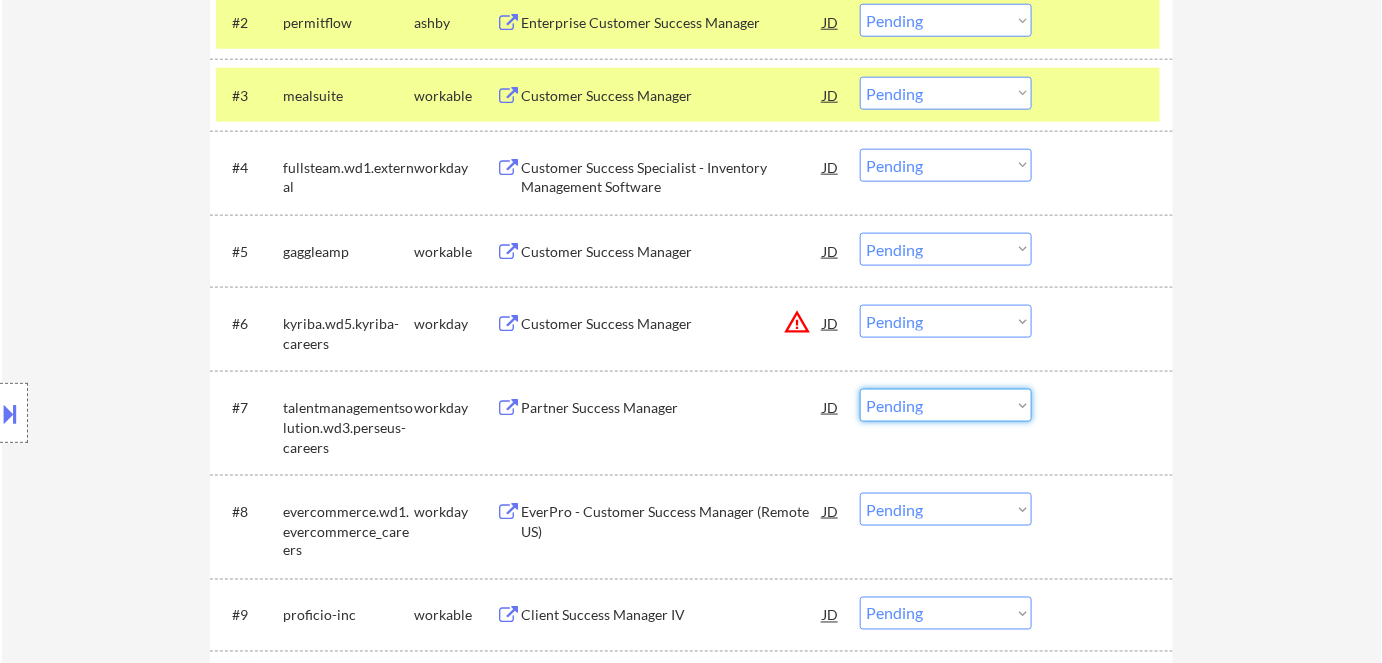drag, startPoint x: 919, startPoint y: 400, endPoint x: 915, endPoint y: 440, distance: 40.1995 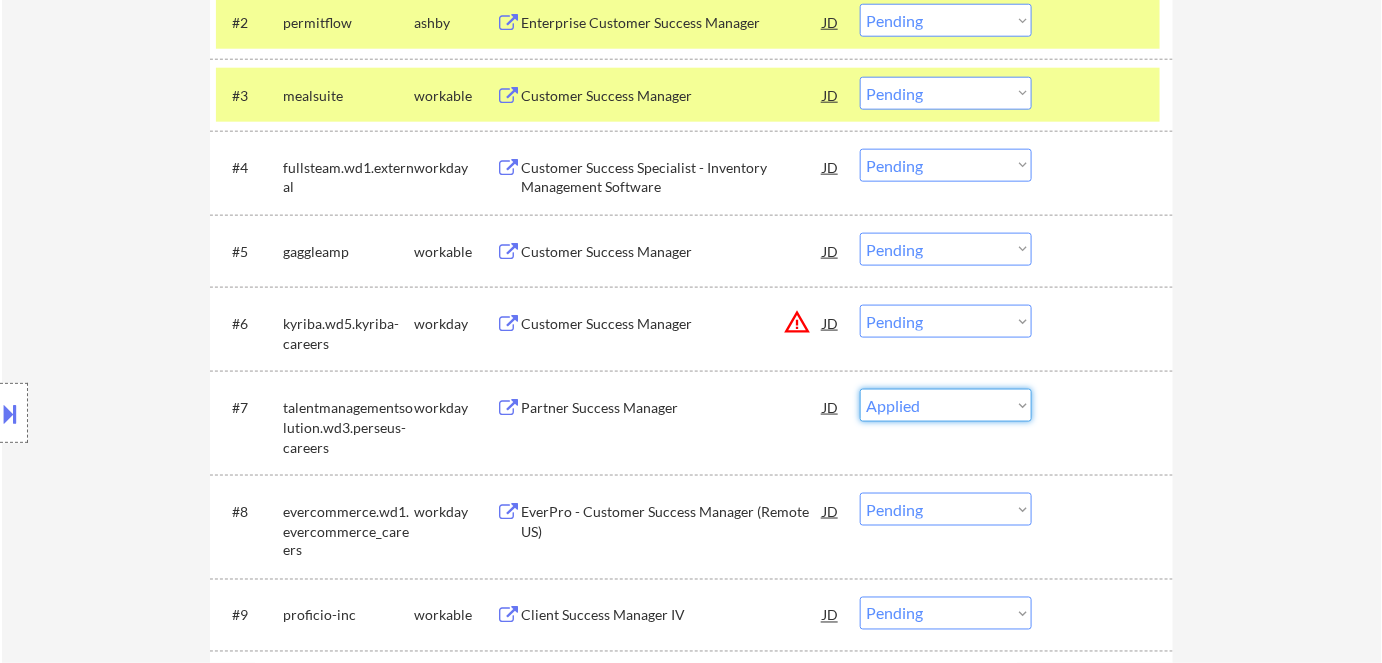 click on "Choose an option... Pending Applied Excluded (Questions) Excluded (Expired) Excluded (Location) Excluded (Bad Match) Excluded (Blocklist) Excluded (Salary) Excluded (Other)" at bounding box center [946, 405] 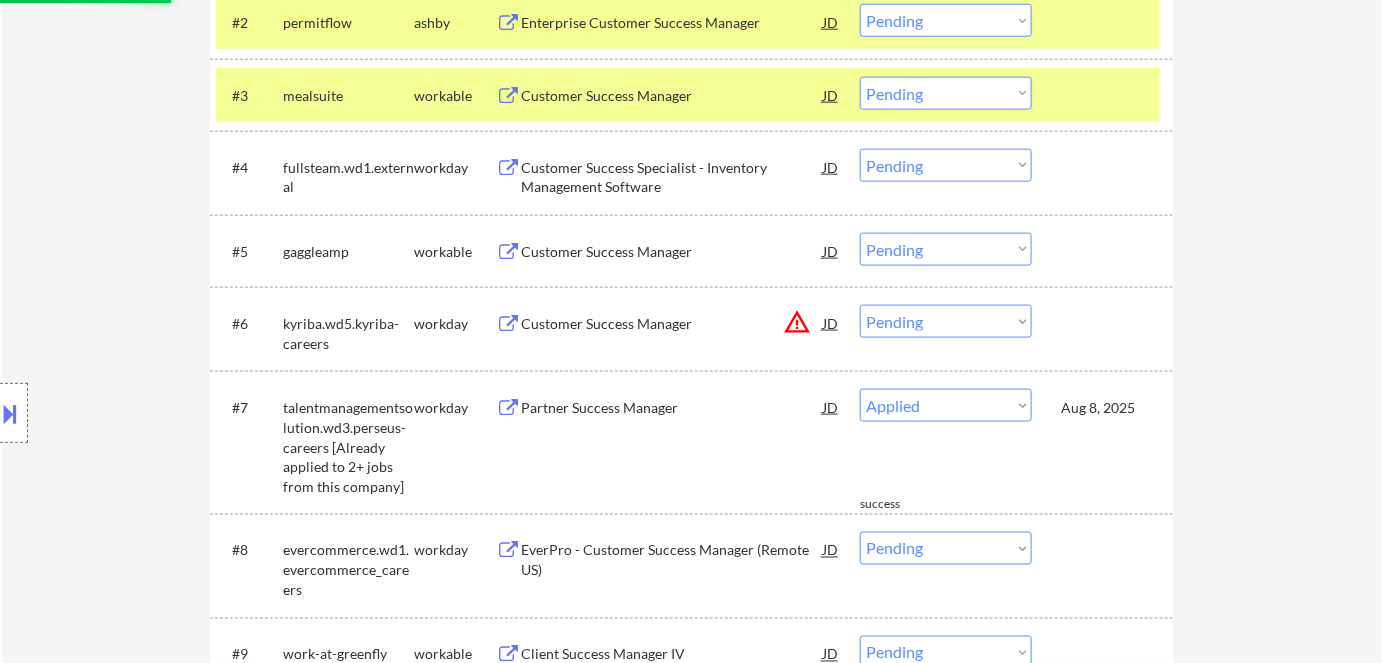 select on ""pending"" 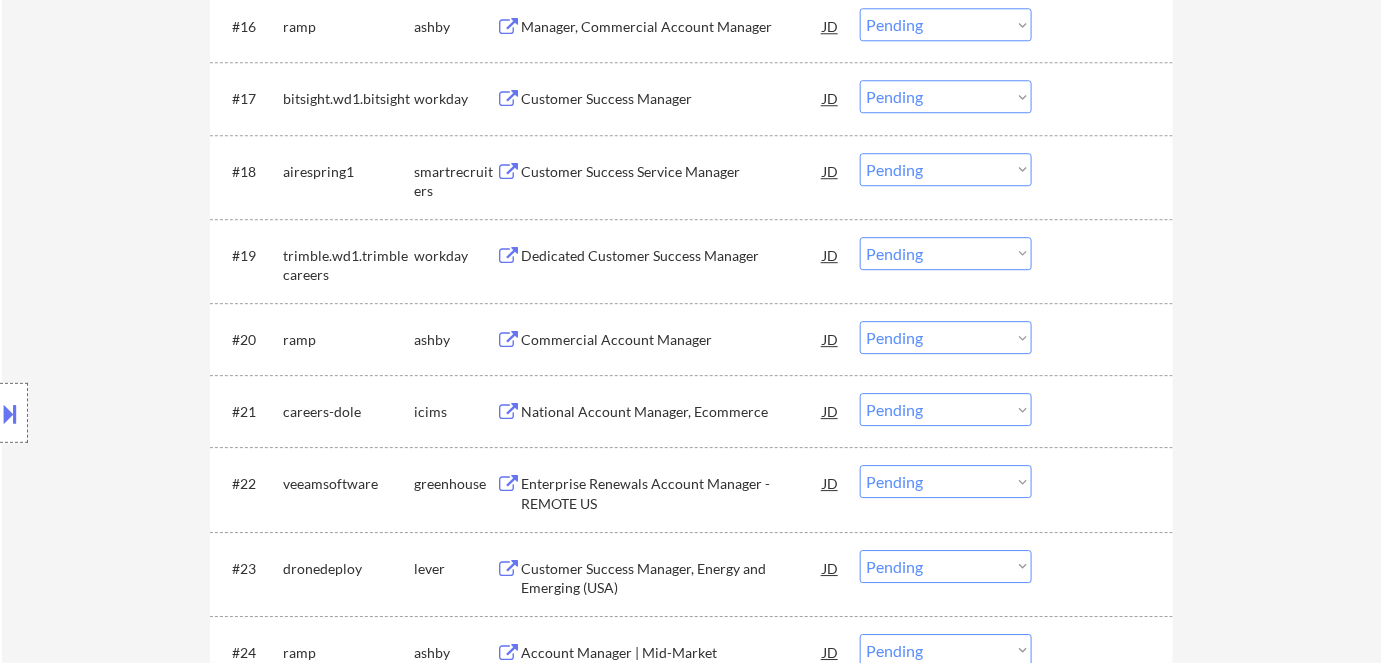 scroll, scrollTop: 1818, scrollLeft: 0, axis: vertical 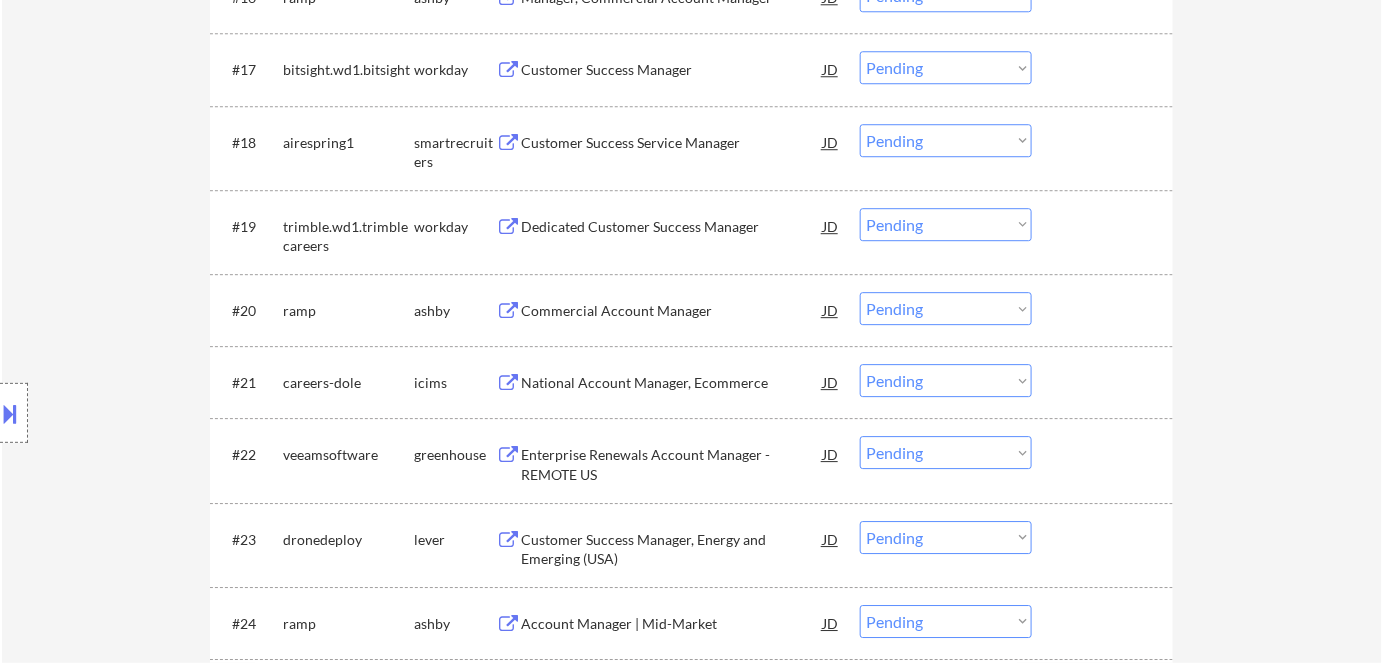 click on "Dedicated Customer Success Manager" at bounding box center (672, 227) 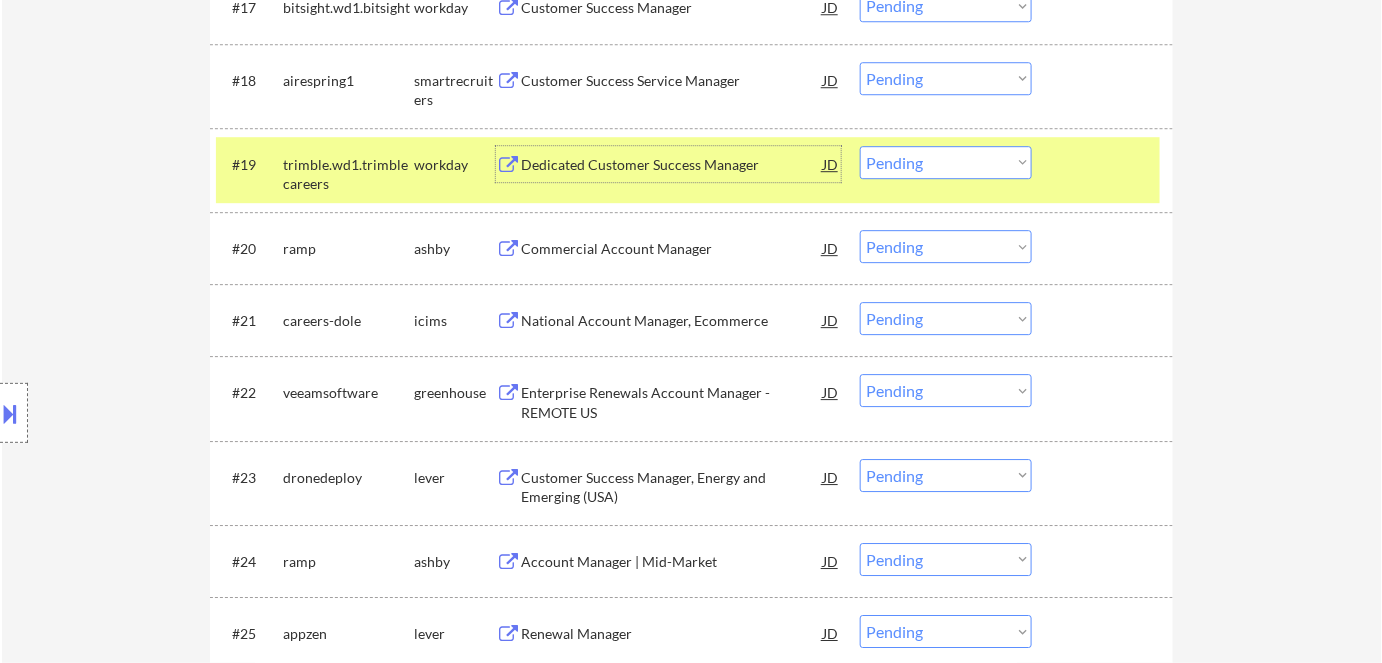 scroll, scrollTop: 1909, scrollLeft: 0, axis: vertical 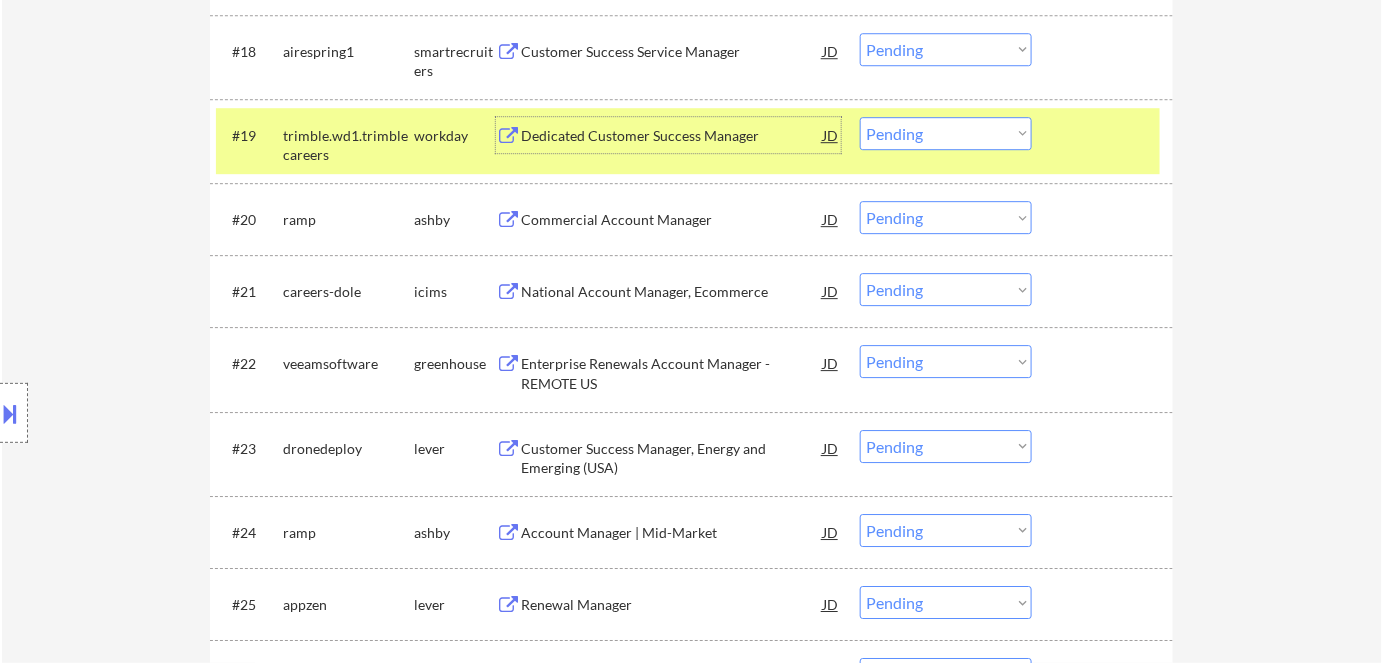 click on "Commercial Account Manager" at bounding box center (672, 220) 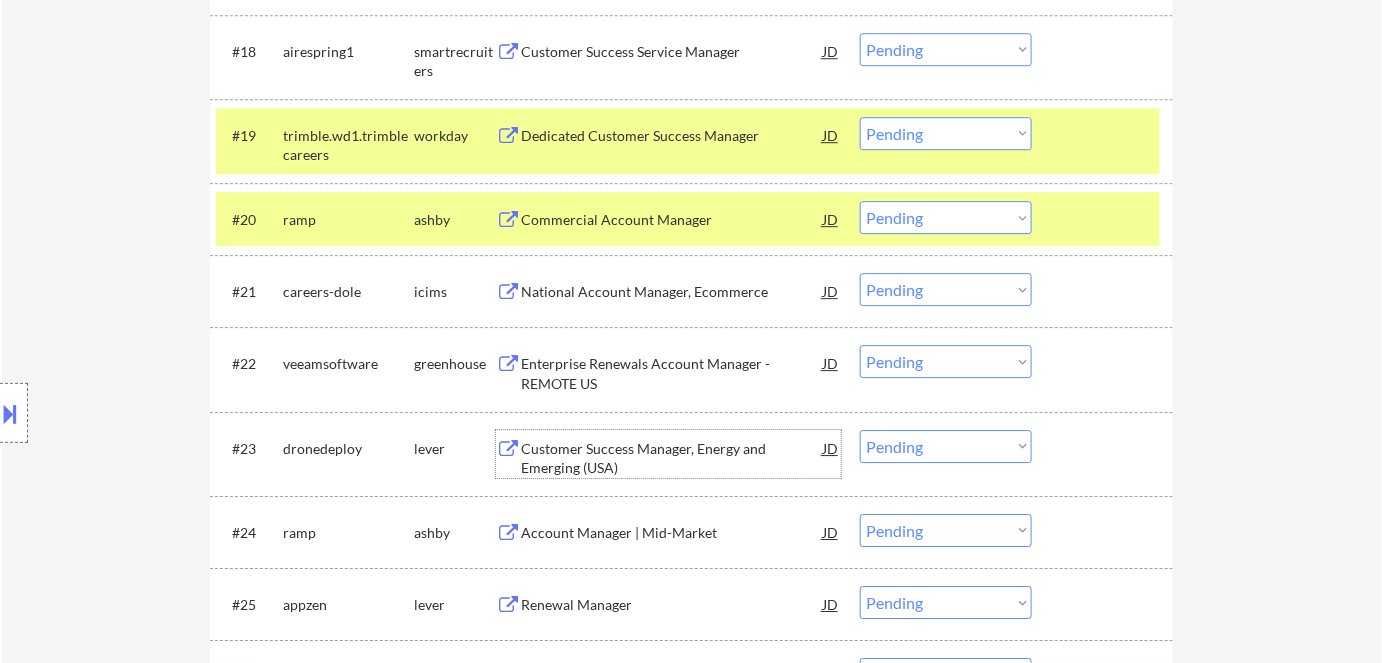 click on "Customer Success Manager, Energy and Emerging (USA)" at bounding box center [672, 458] 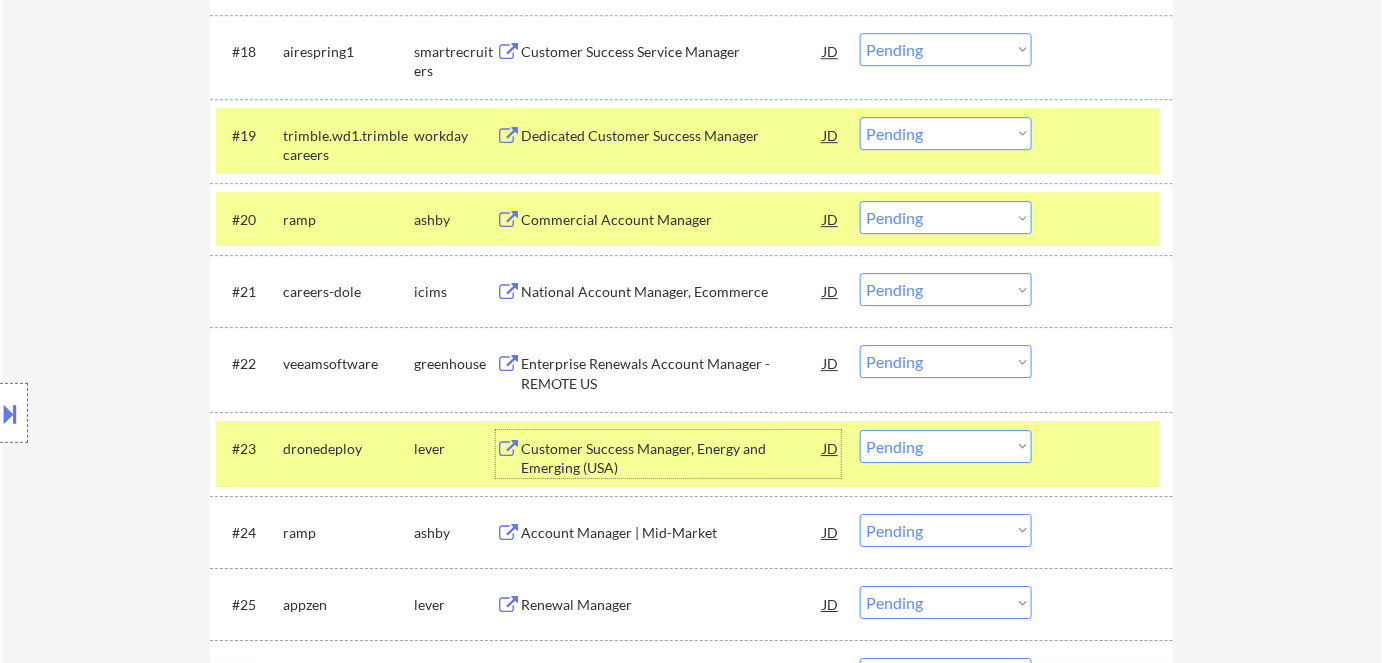 click on "Choose an option... Pending Applied Excluded (Questions) Excluded (Expired) Excluded (Location) Excluded (Bad Match) Excluded (Blocklist) Excluded (Salary) Excluded (Other)" at bounding box center (946, 446) 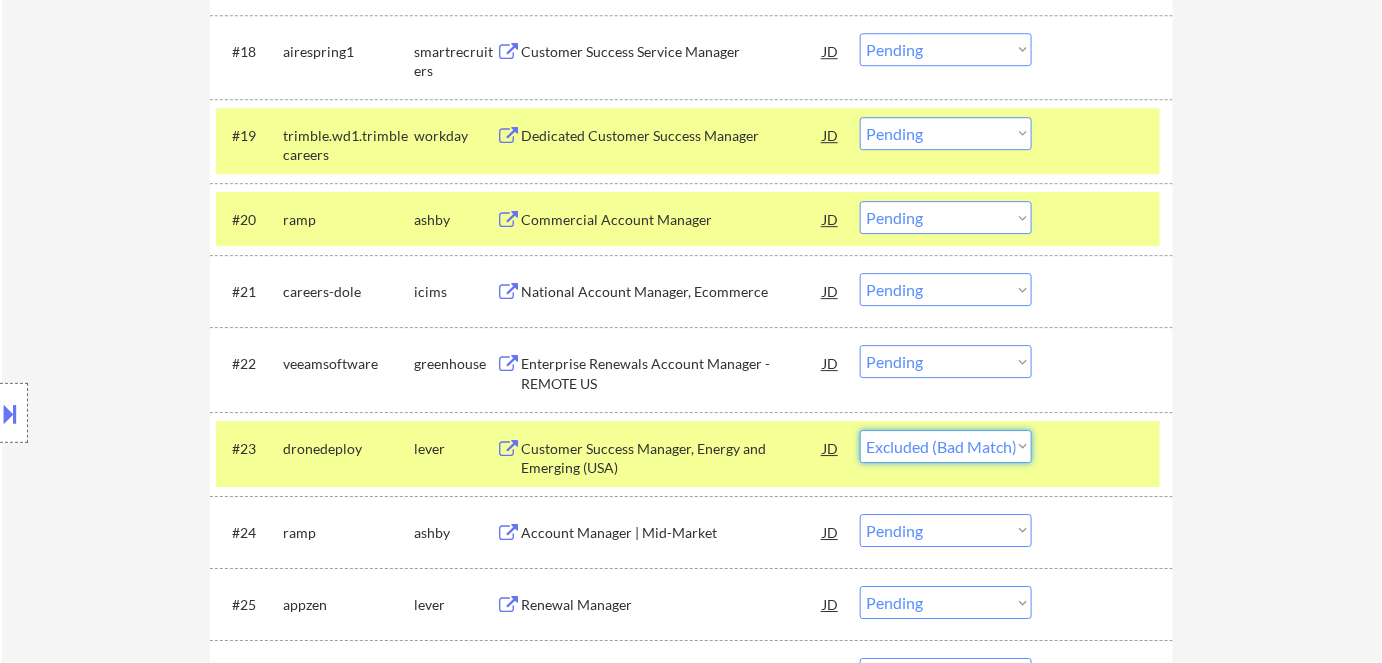 click on "Choose an option... Pending Applied Excluded (Questions) Excluded (Expired) Excluded (Location) Excluded (Bad Match) Excluded (Blocklist) Excluded (Salary) Excluded (Other)" at bounding box center [946, 446] 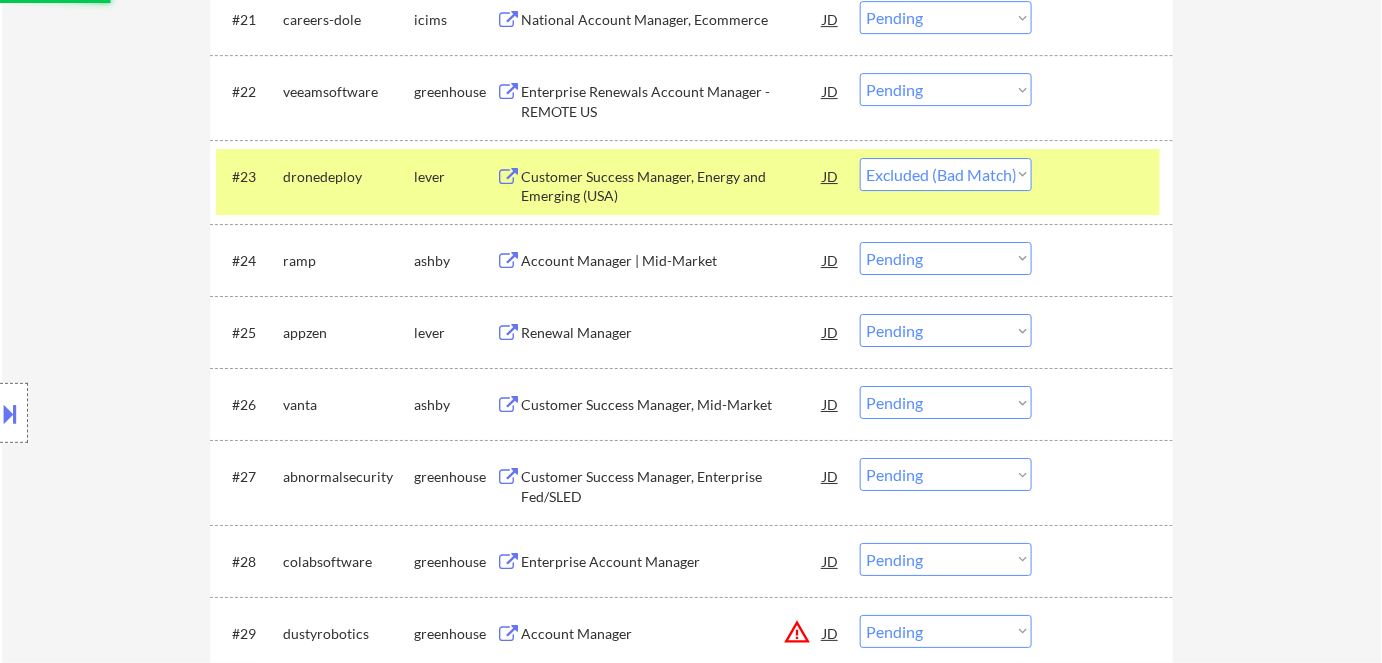 scroll, scrollTop: 2181, scrollLeft: 0, axis: vertical 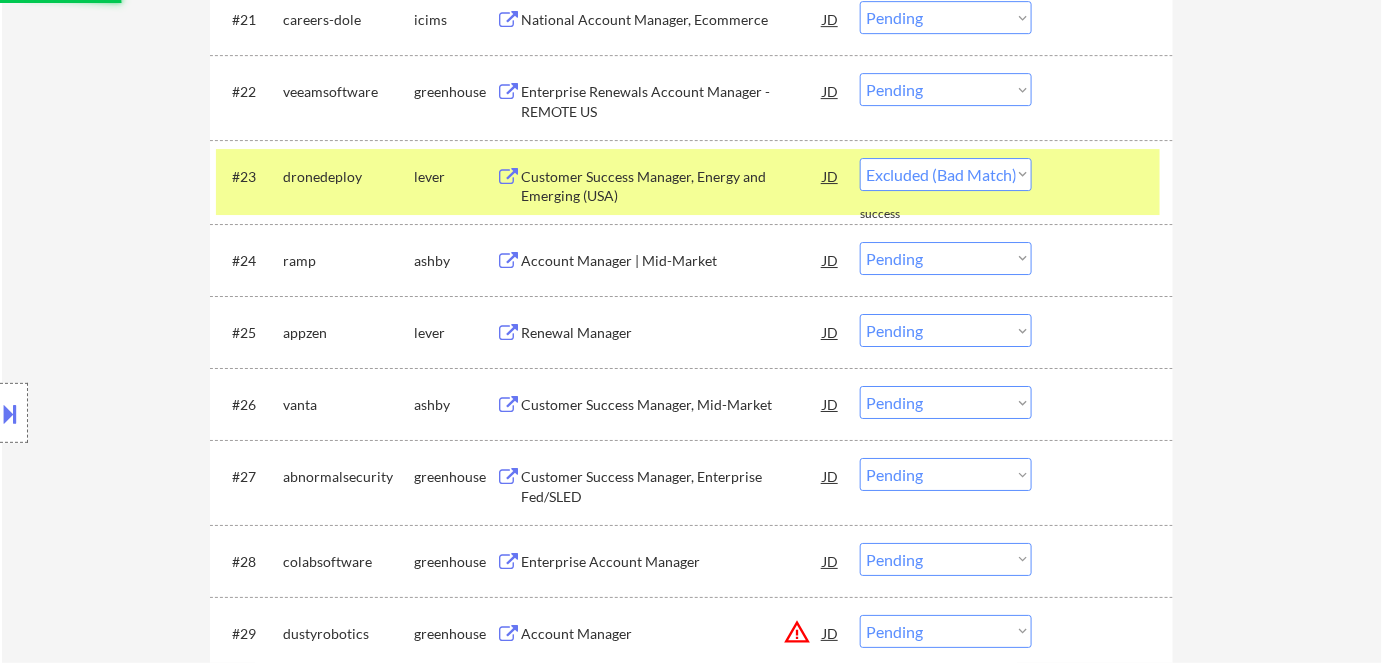 select on ""pending"" 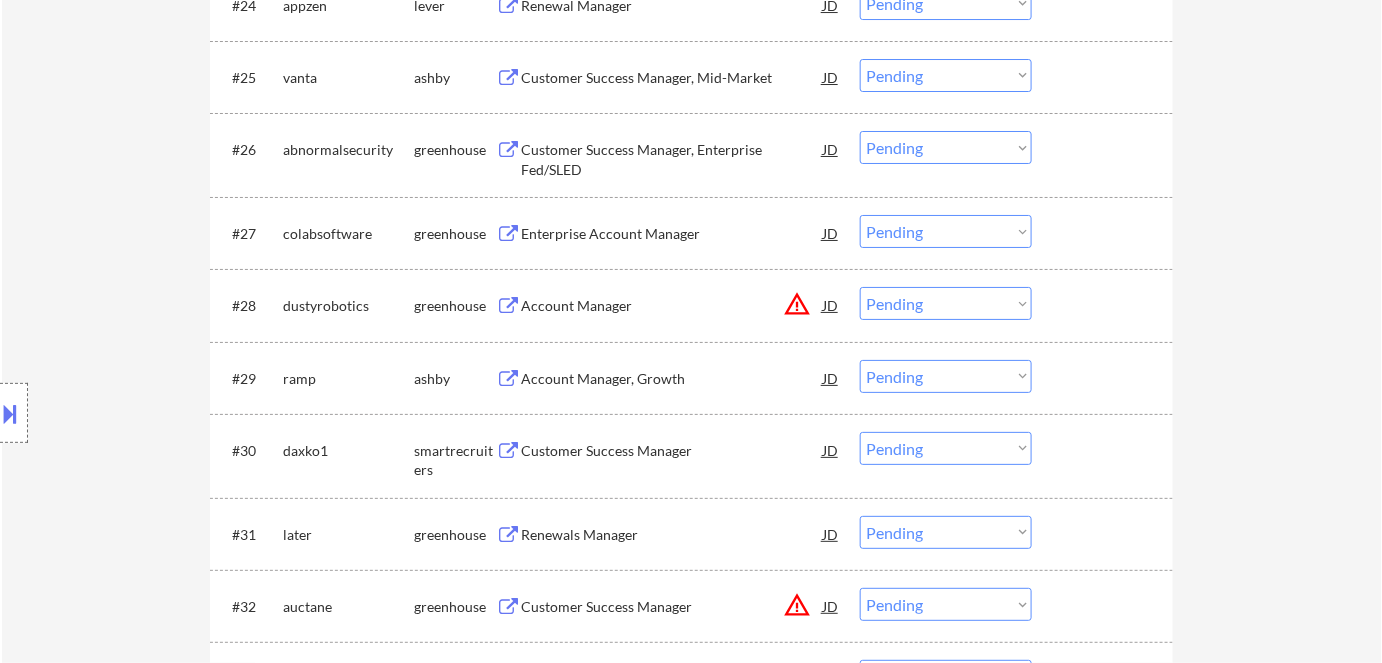 scroll, scrollTop: 2454, scrollLeft: 0, axis: vertical 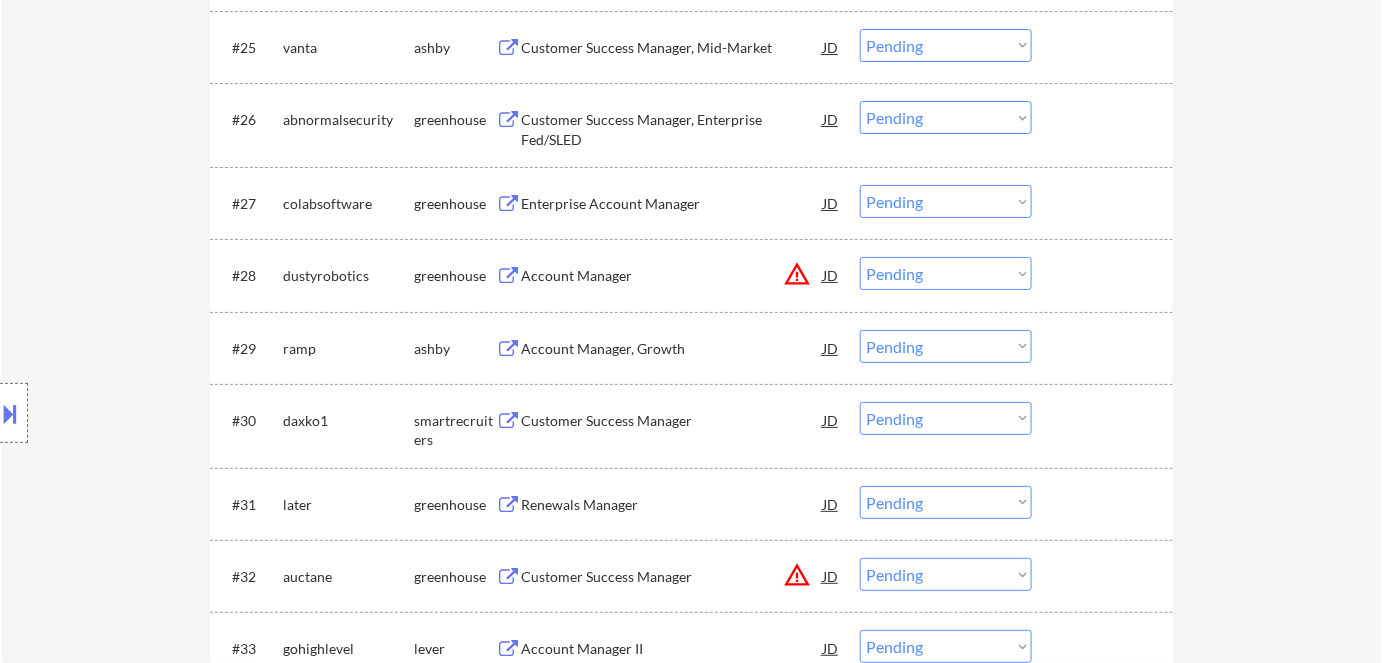 click on "Customer Success Manager" at bounding box center (672, 421) 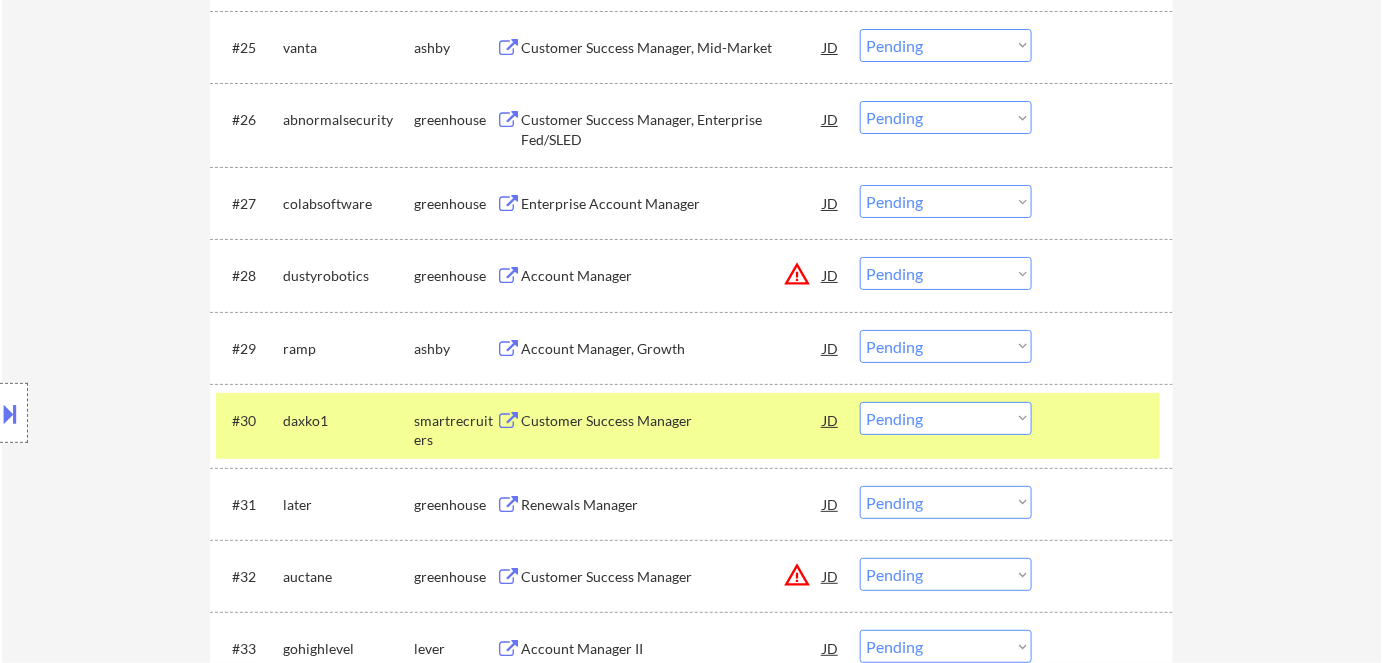 select on ""pending"" 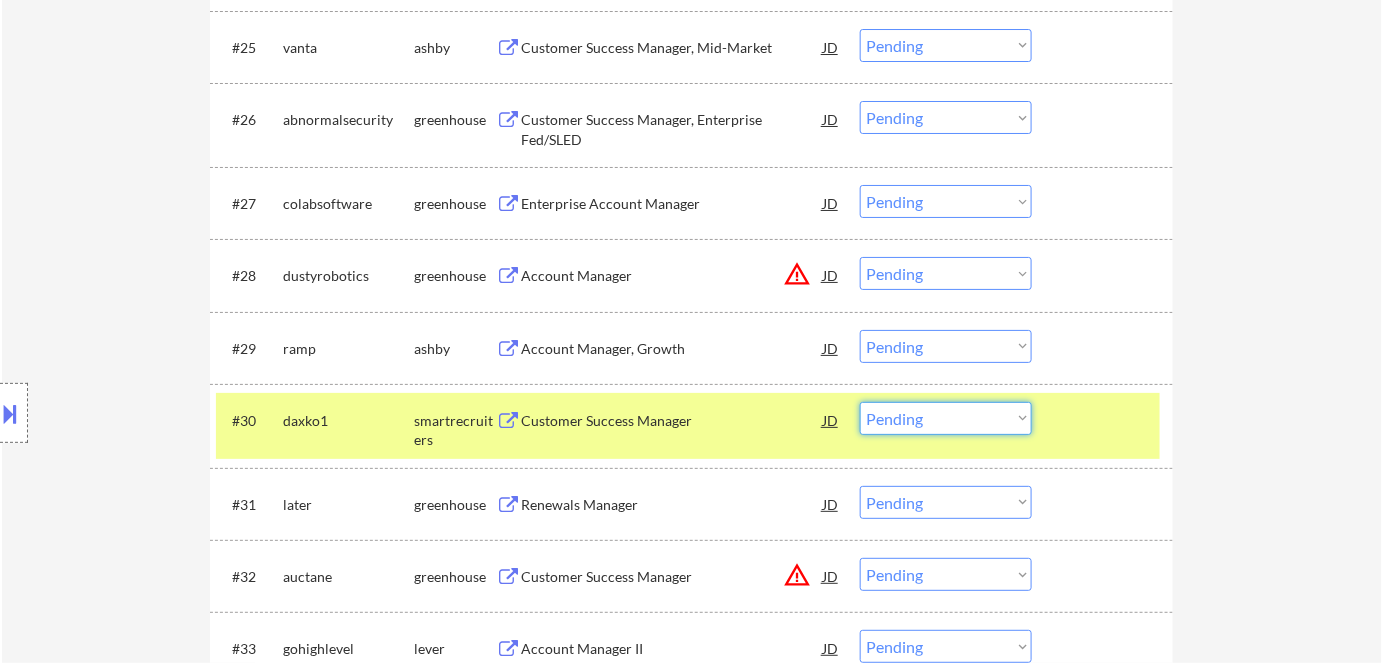 click on "Choose an option... Pending Applied Excluded (Questions) Excluded (Expired) Excluded (Location) Excluded (Bad Match) Excluded (Blocklist) Excluded (Salary) Excluded (Other)" at bounding box center (946, 418) 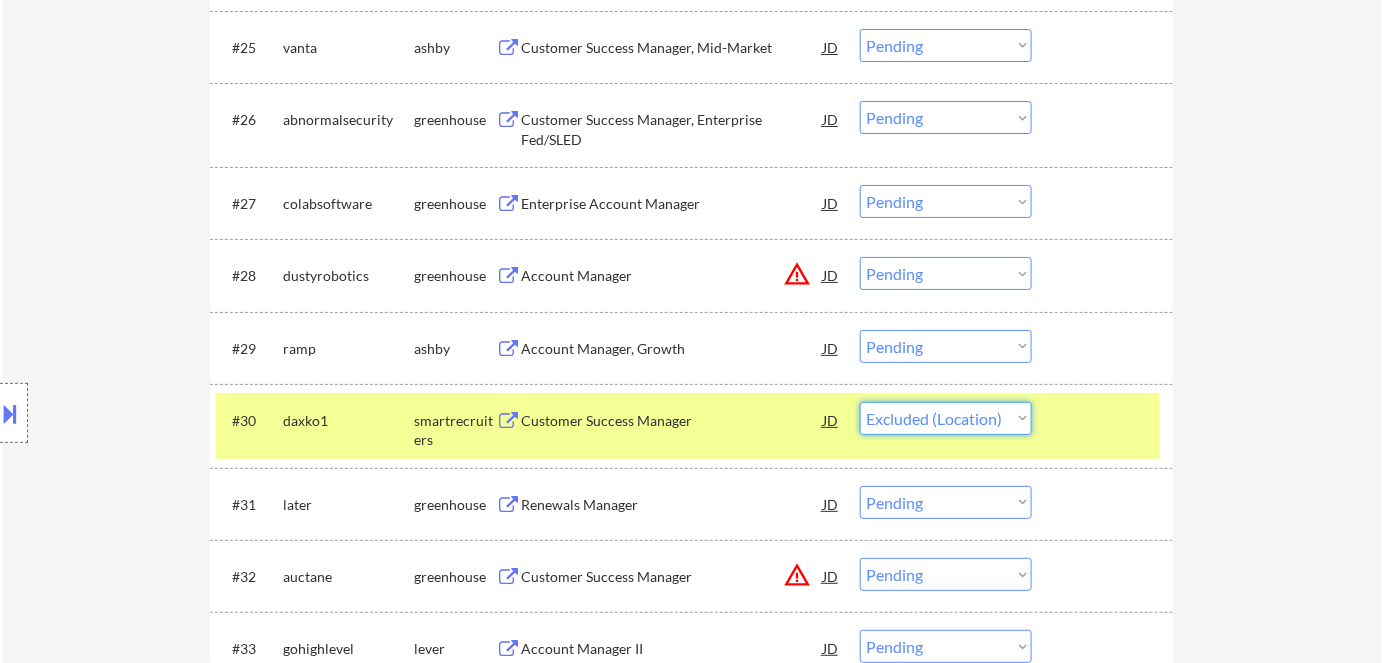 click on "Choose an option... Pending Applied Excluded (Questions) Excluded (Expired) Excluded (Location) Excluded (Bad Match) Excluded (Blocklist) Excluded (Salary) Excluded (Other)" at bounding box center (946, 418) 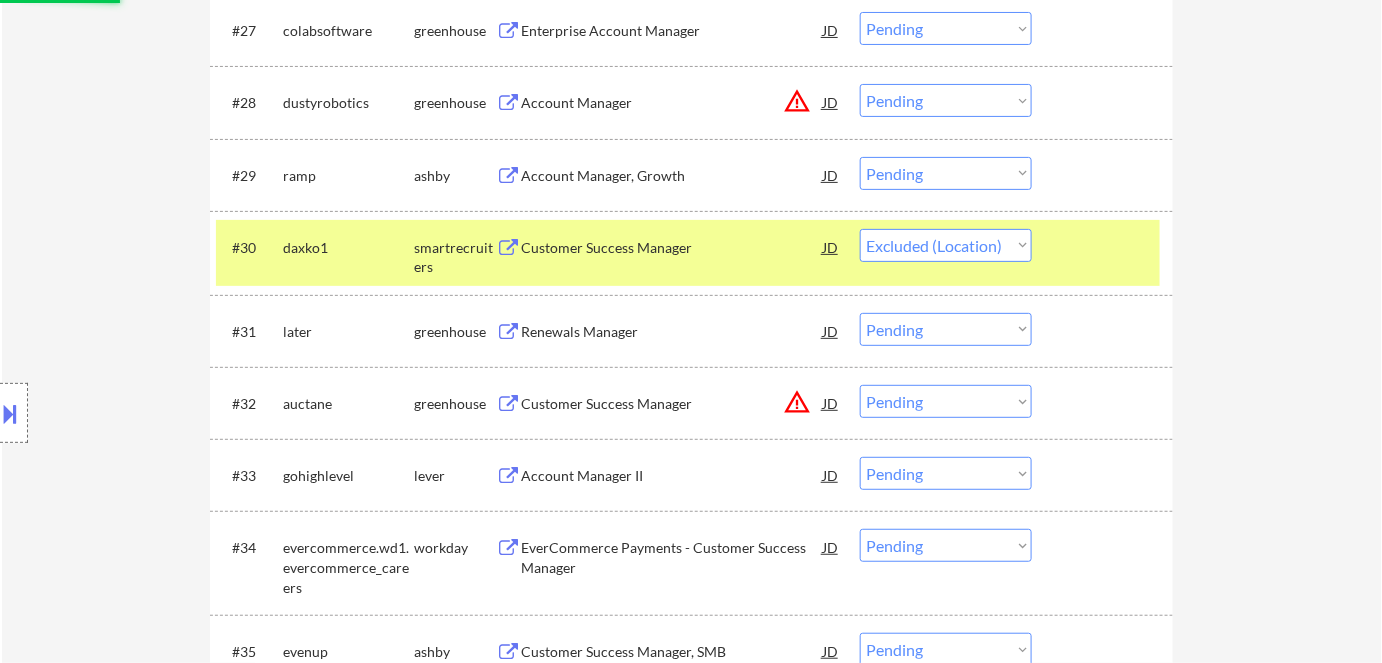 scroll, scrollTop: 2636, scrollLeft: 0, axis: vertical 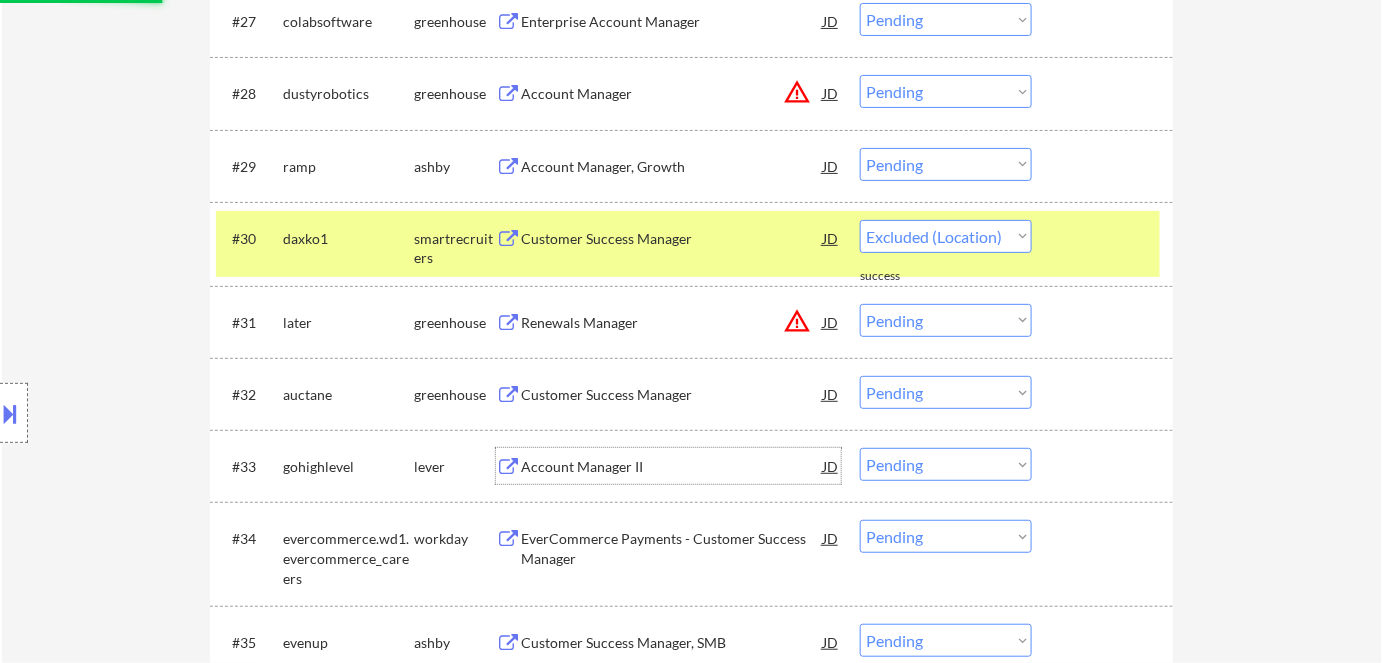 click on "Account Manager II" at bounding box center [672, 467] 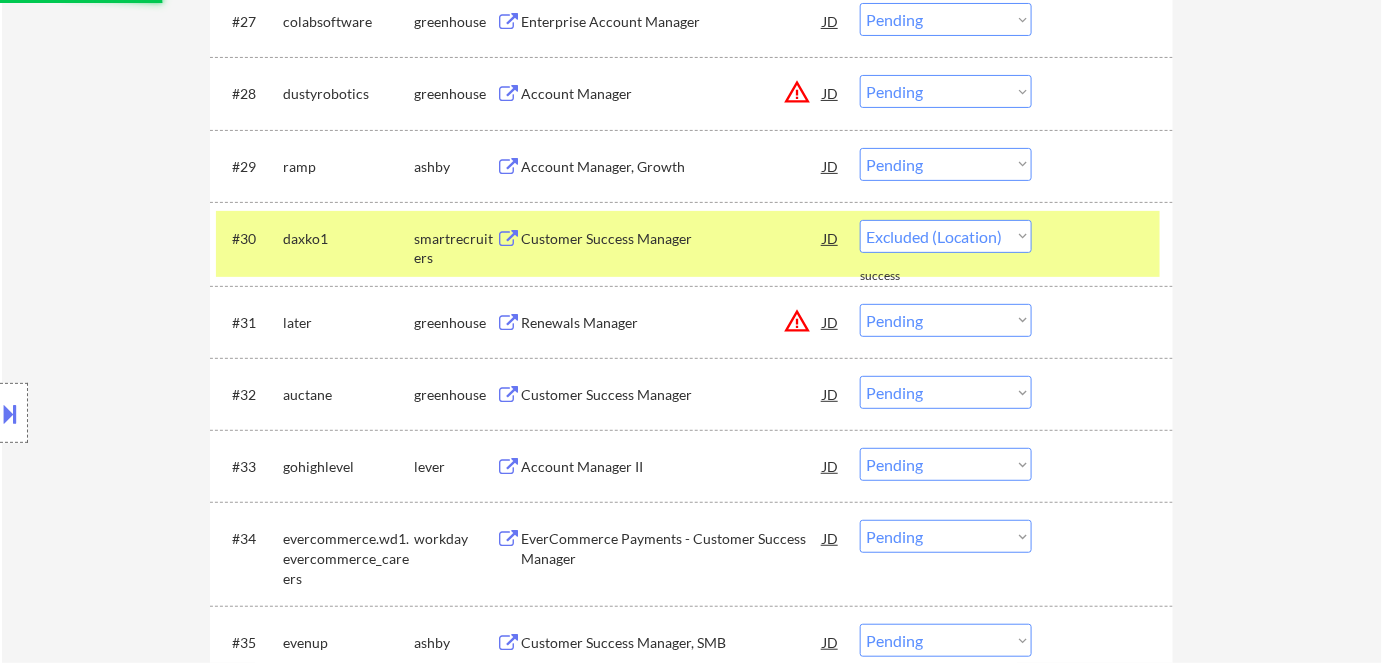 select on ""pending"" 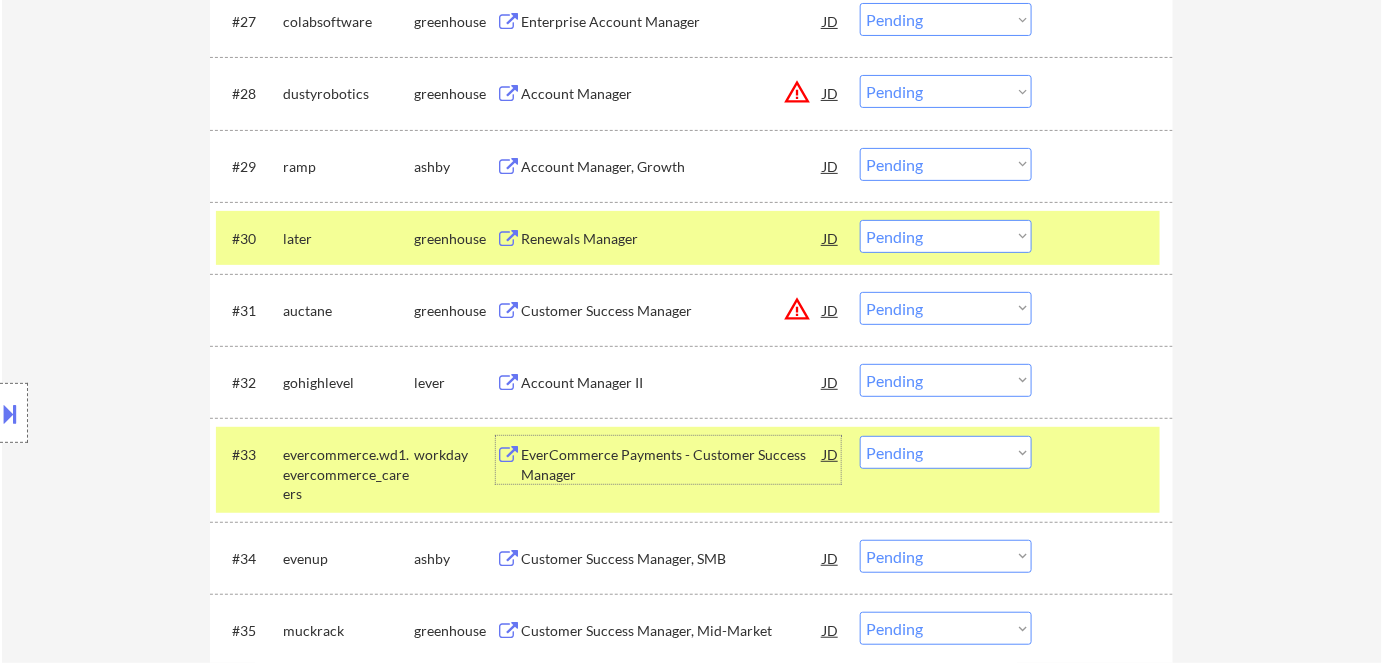 click on "Account Manager II" at bounding box center [672, 383] 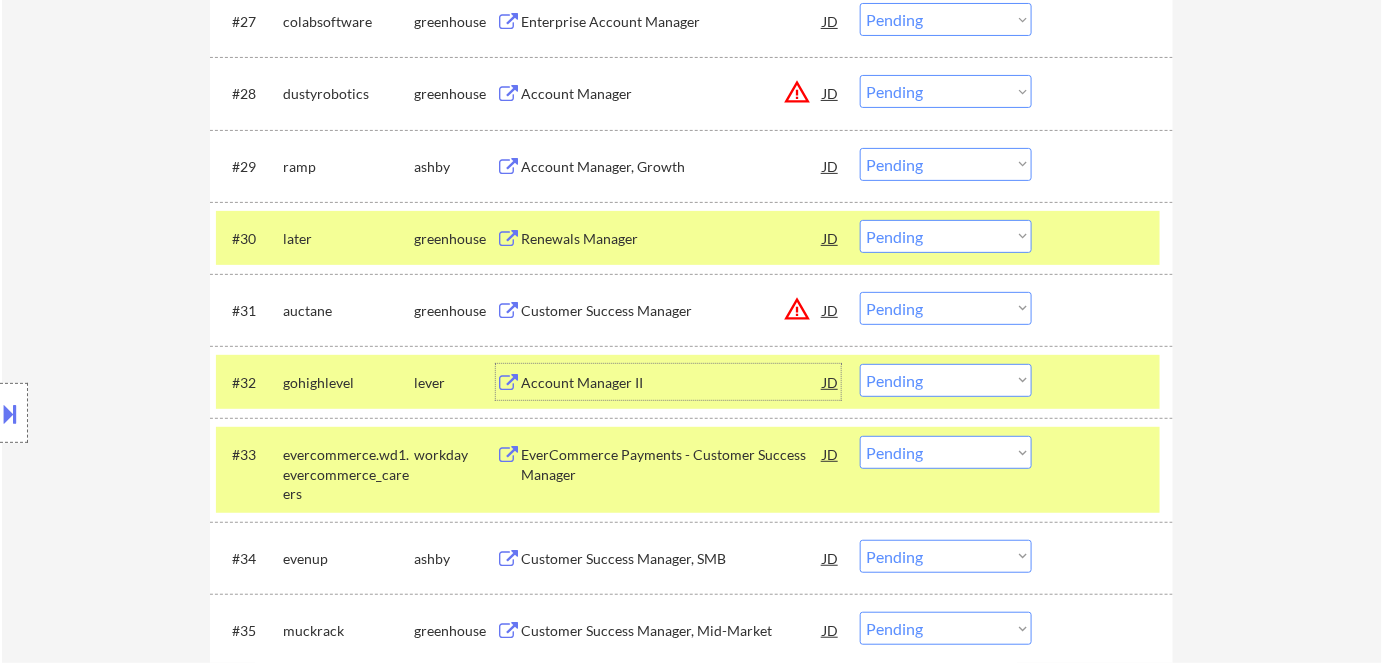 drag, startPoint x: 941, startPoint y: 379, endPoint x: 935, endPoint y: 388, distance: 10.816654 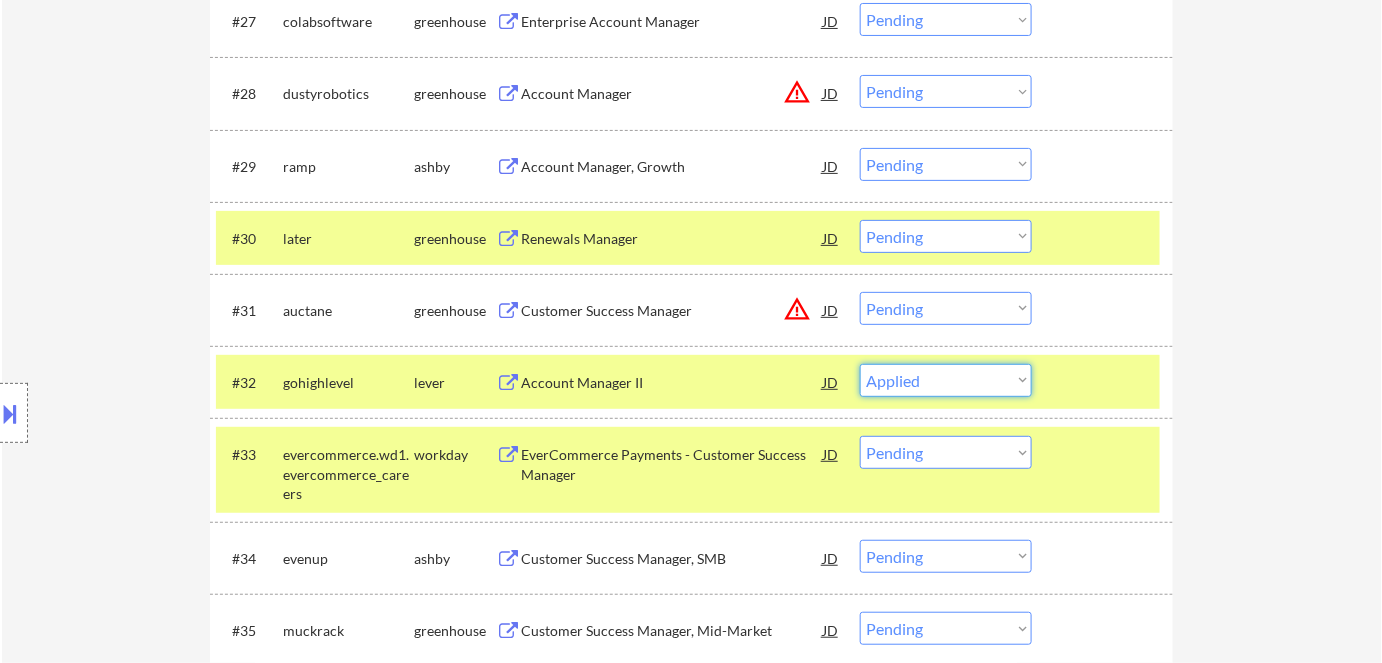 click on "Choose an option... Pending Applied Excluded (Questions) Excluded (Expired) Excluded (Location) Excluded (Bad Match) Excluded (Blocklist) Excluded (Salary) Excluded (Other)" at bounding box center [946, 380] 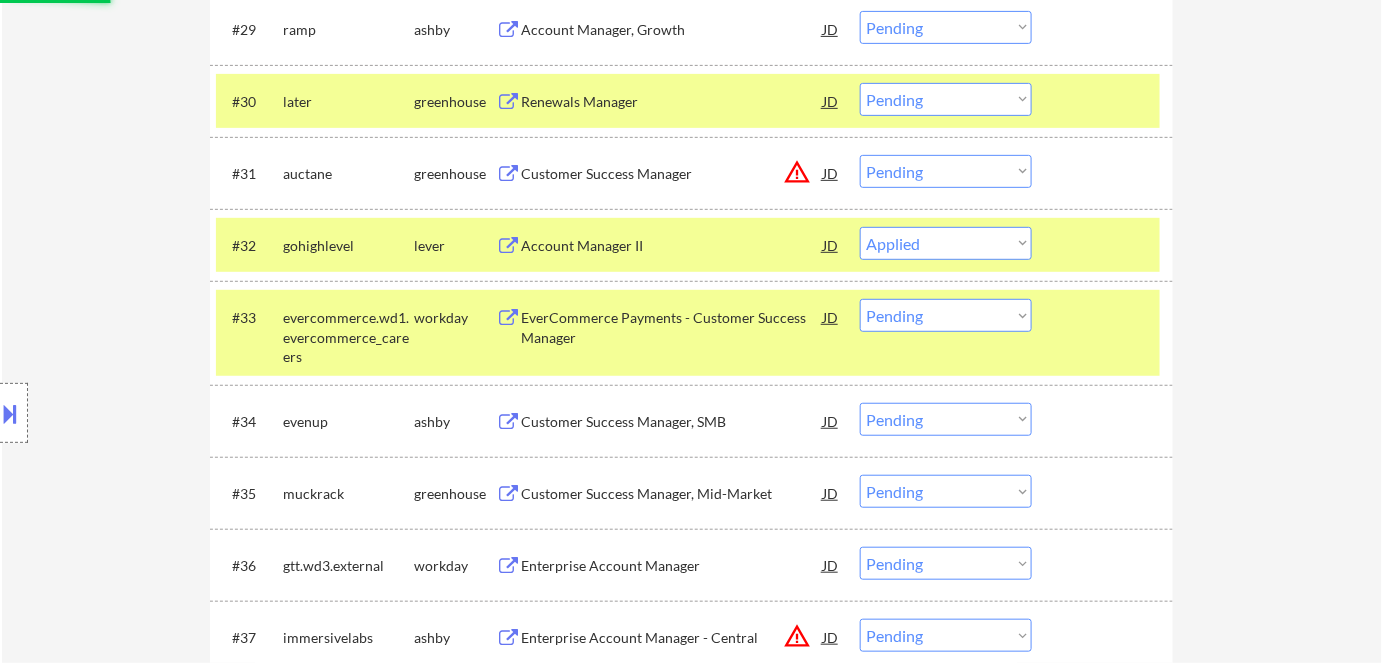 scroll, scrollTop: 2818, scrollLeft: 0, axis: vertical 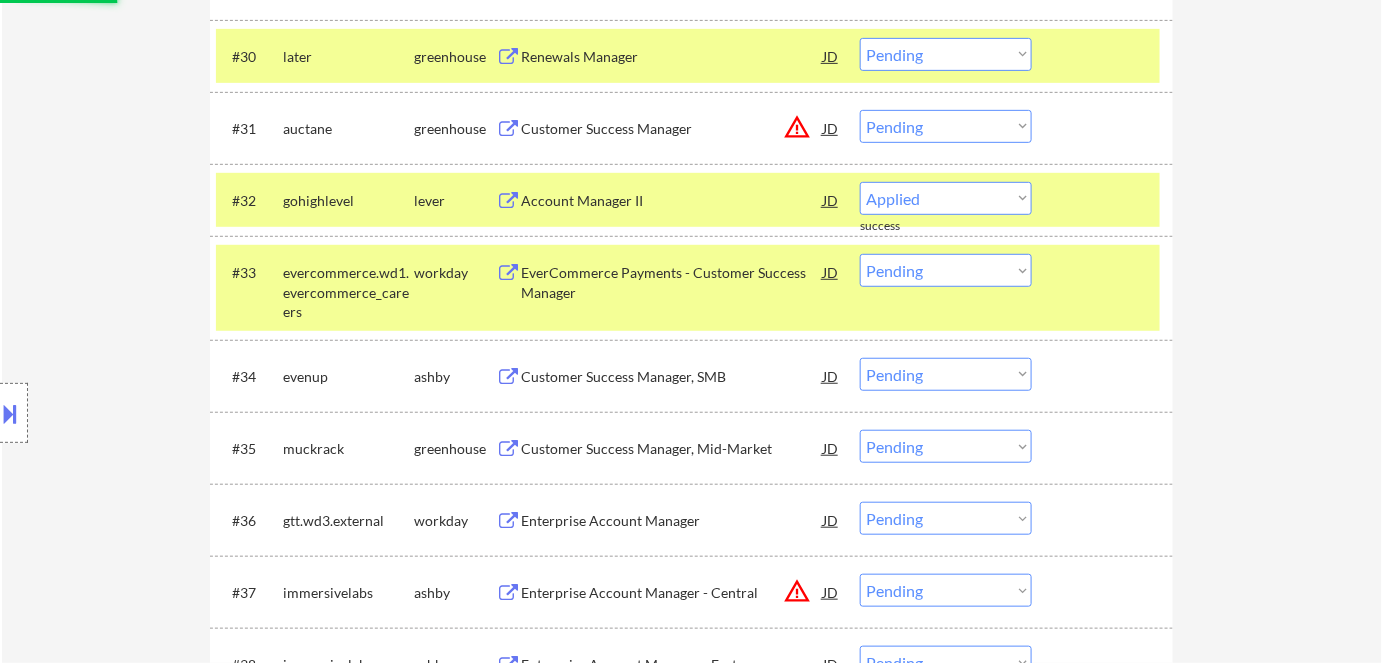 click on "Customer Success Manager, SMB" at bounding box center (672, 377) 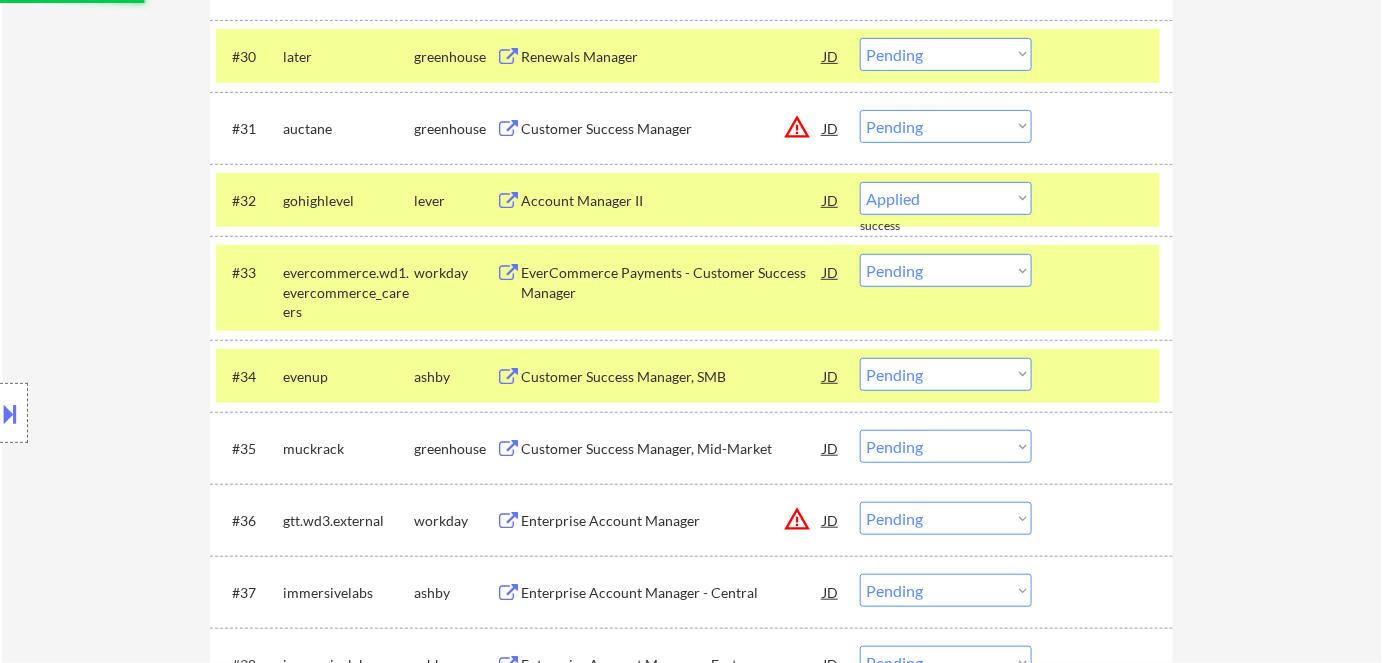 select on ""pending"" 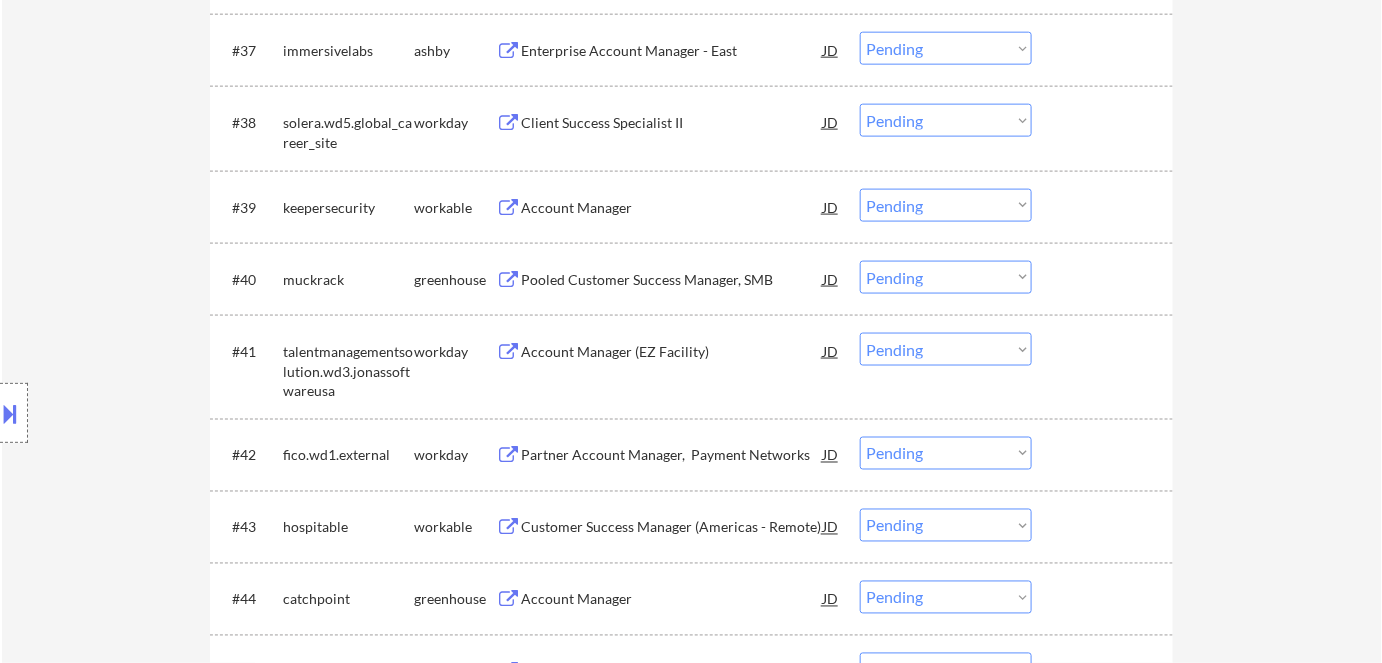 scroll, scrollTop: 3363, scrollLeft: 0, axis: vertical 